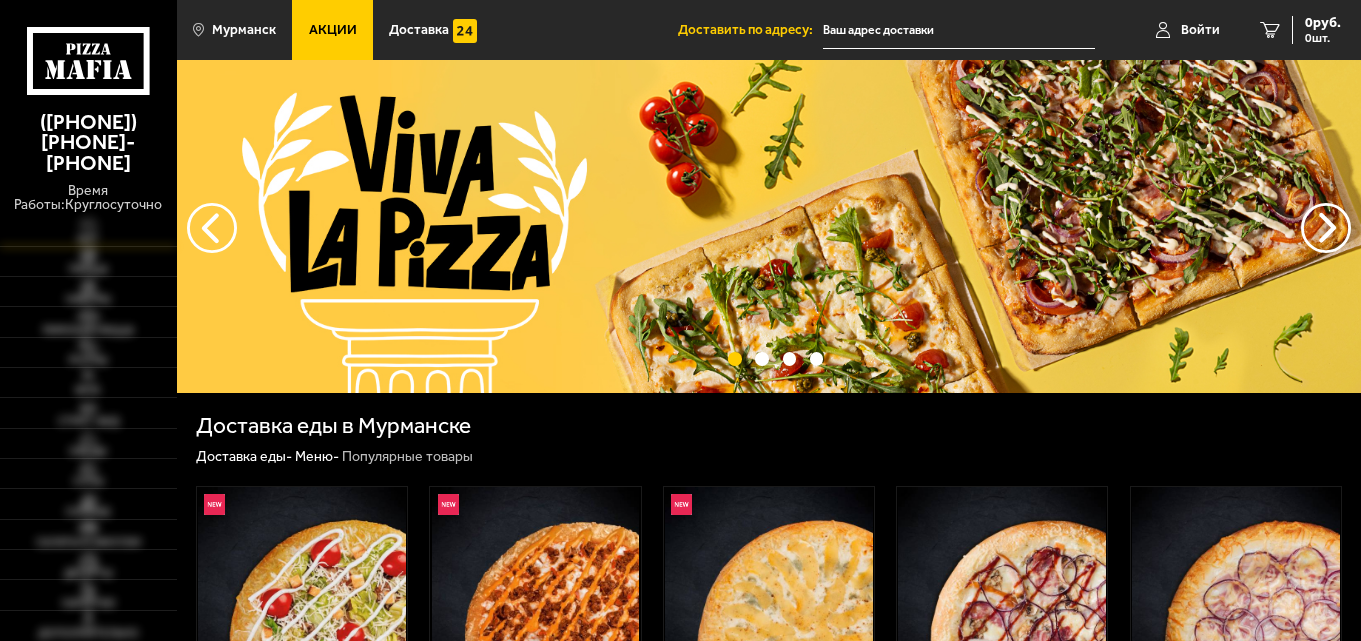 scroll, scrollTop: 0, scrollLeft: 0, axis: both 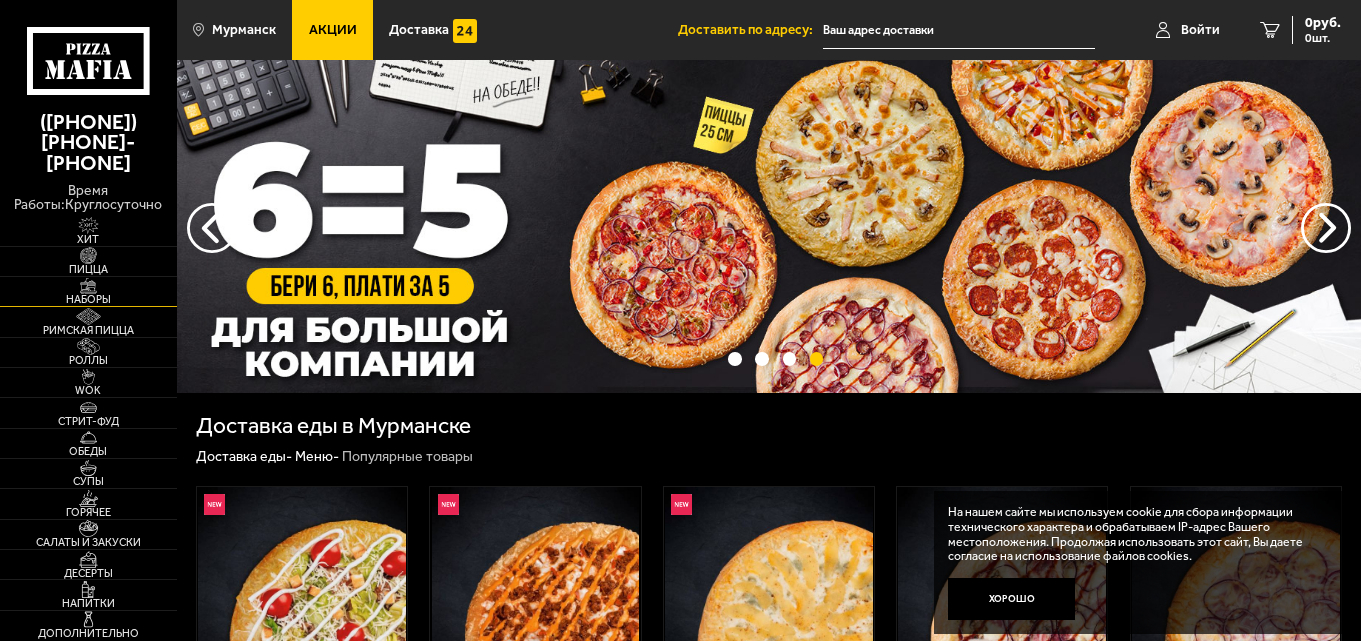 click at bounding box center (88, 286) 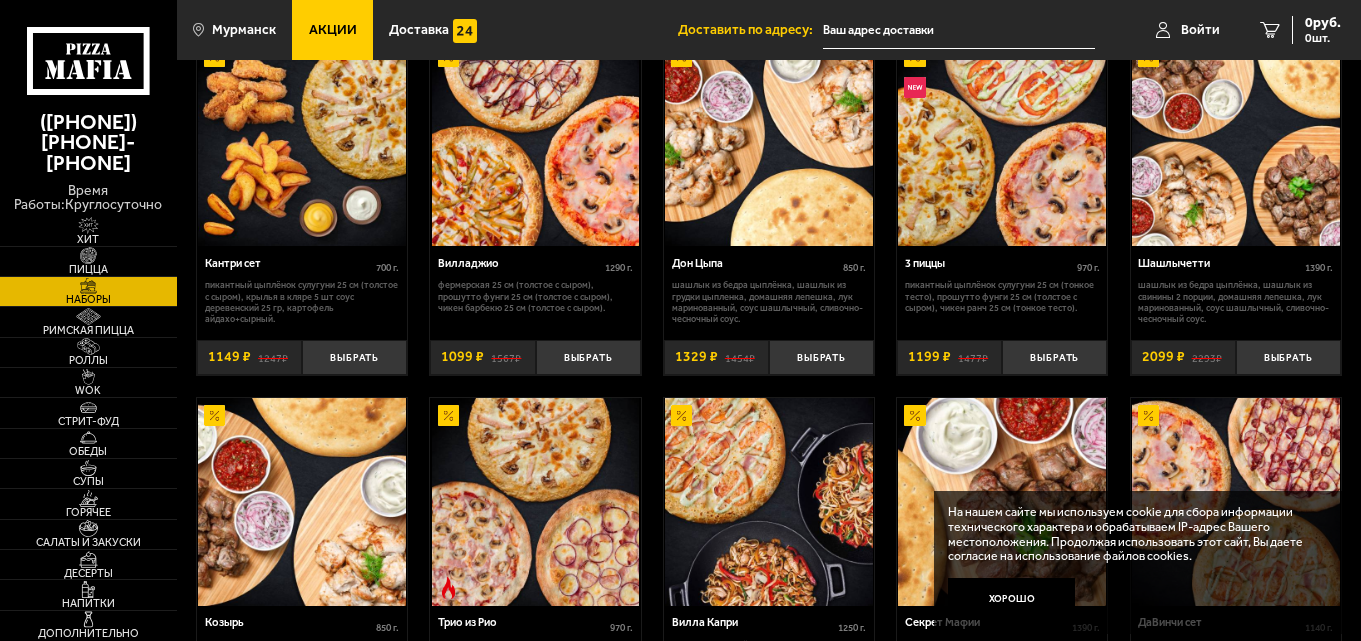 scroll, scrollTop: 500, scrollLeft: 0, axis: vertical 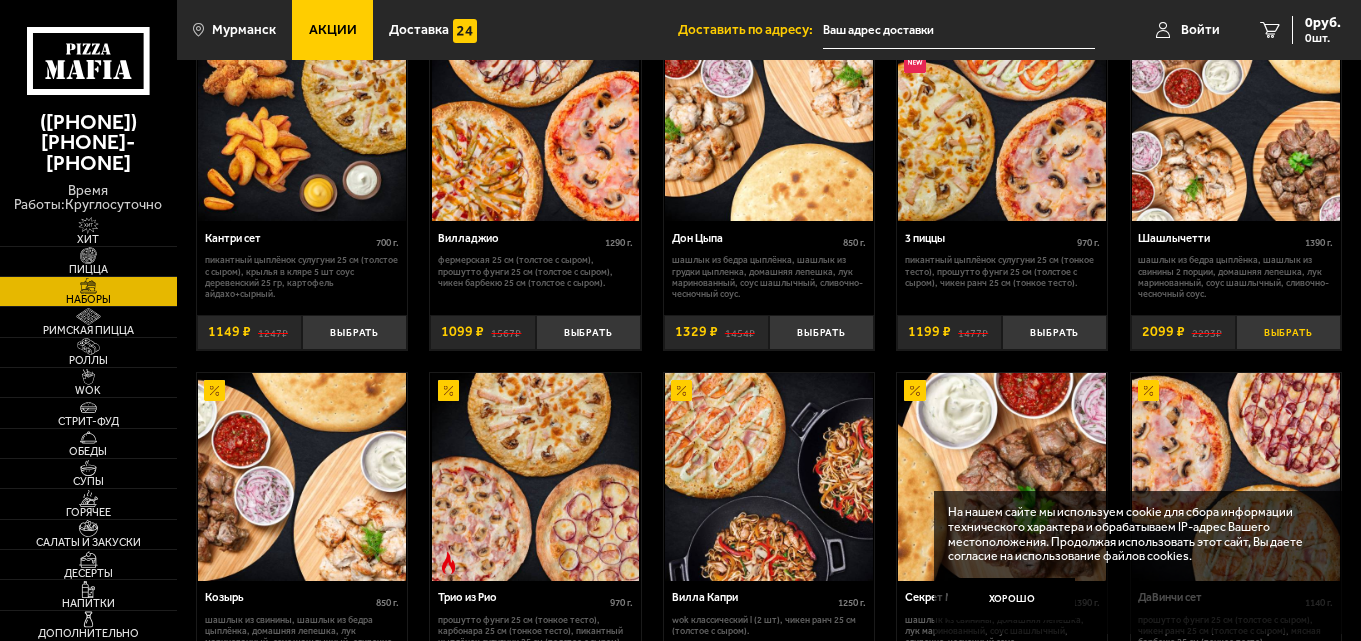 click on "Выбрать" at bounding box center [1288, 332] 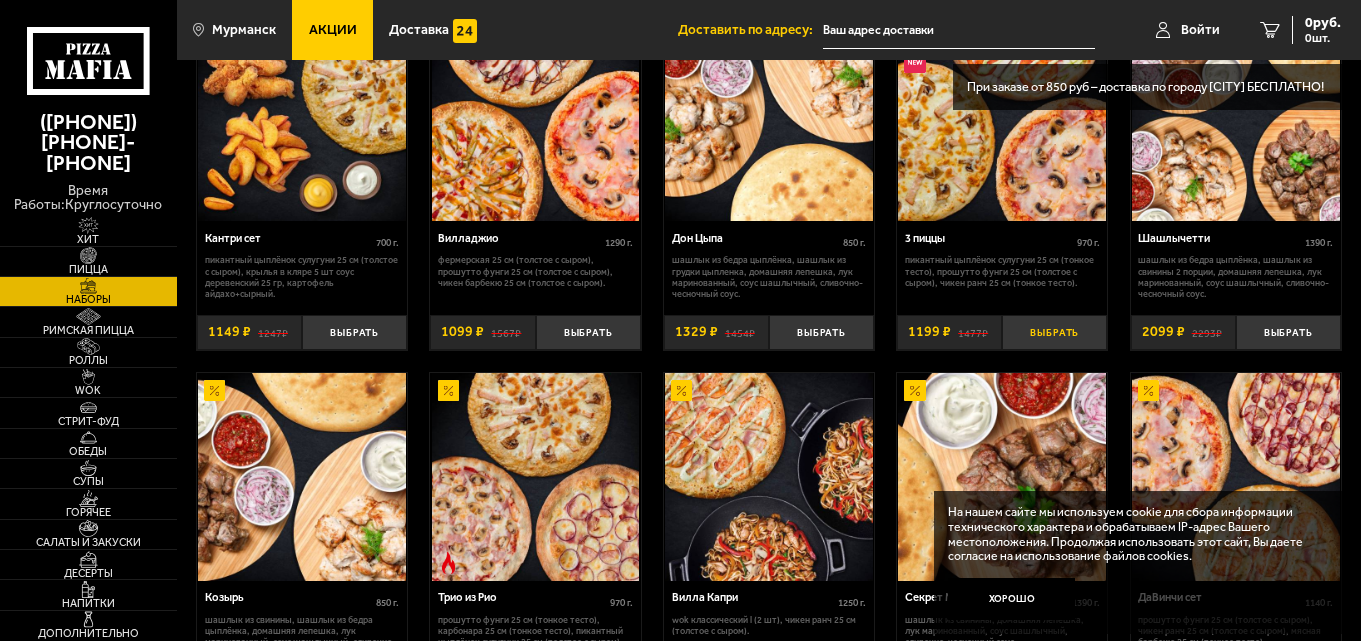 click on "Выбрать" at bounding box center (1054, 332) 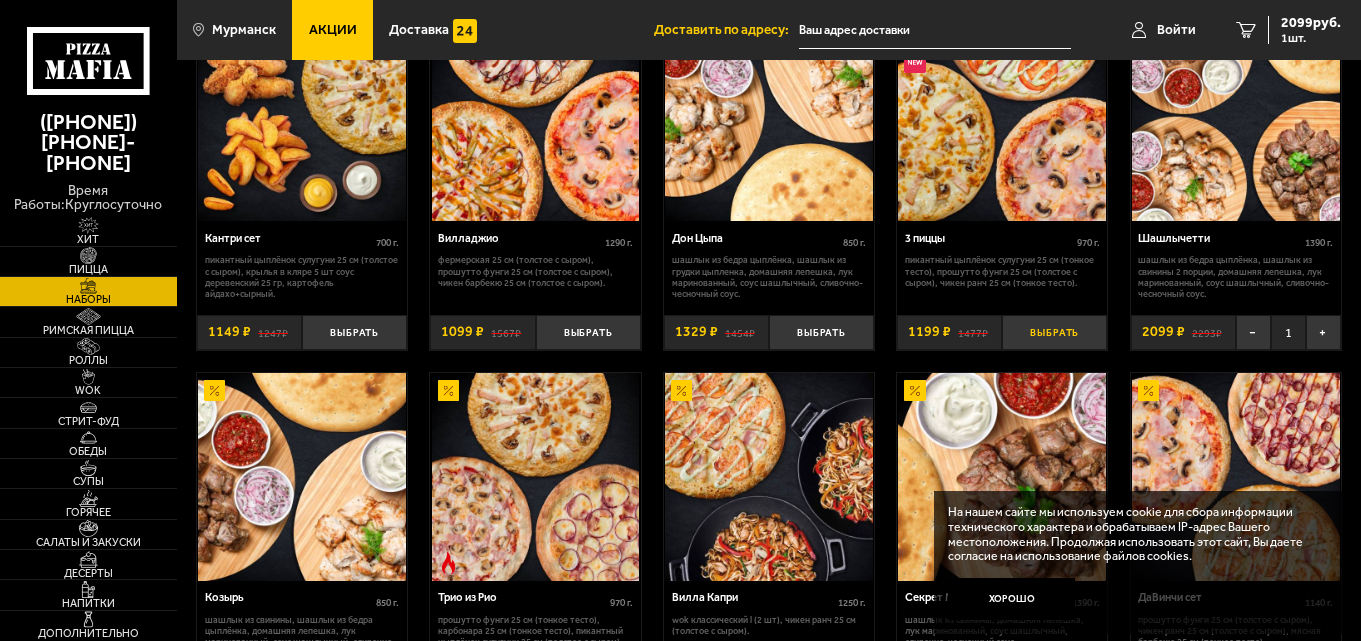 click on "Выбрать" at bounding box center (1054, 332) 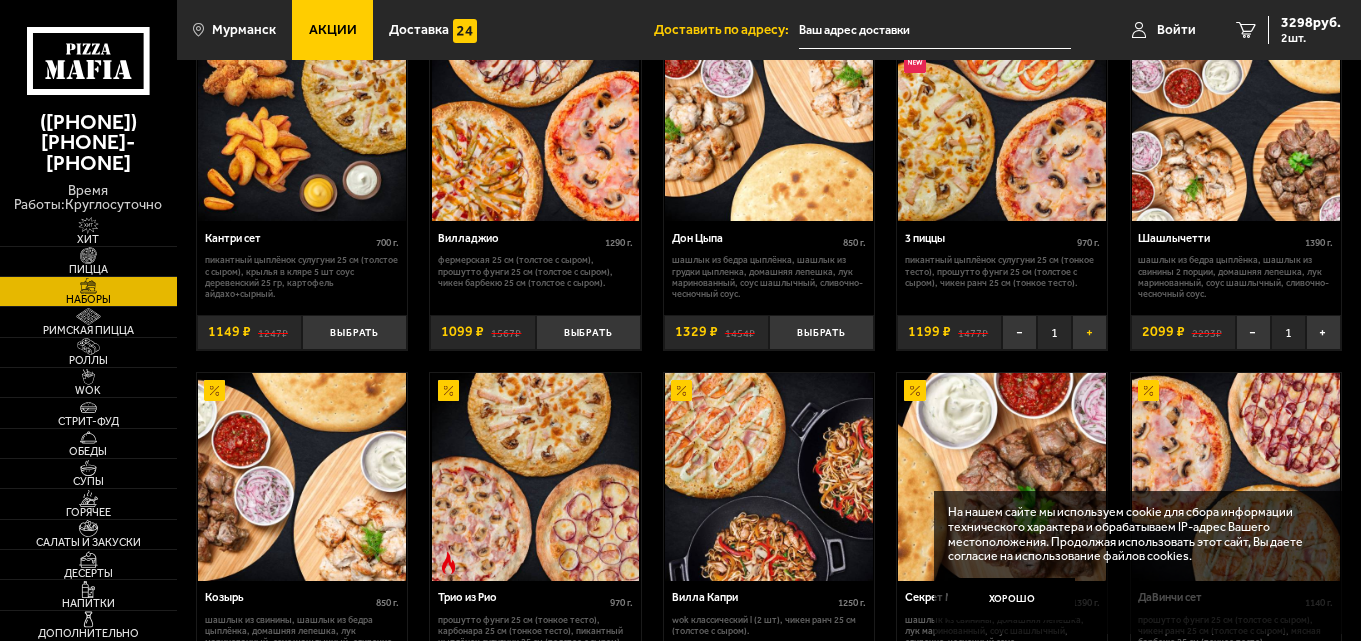 click on "+" at bounding box center [1089, 332] 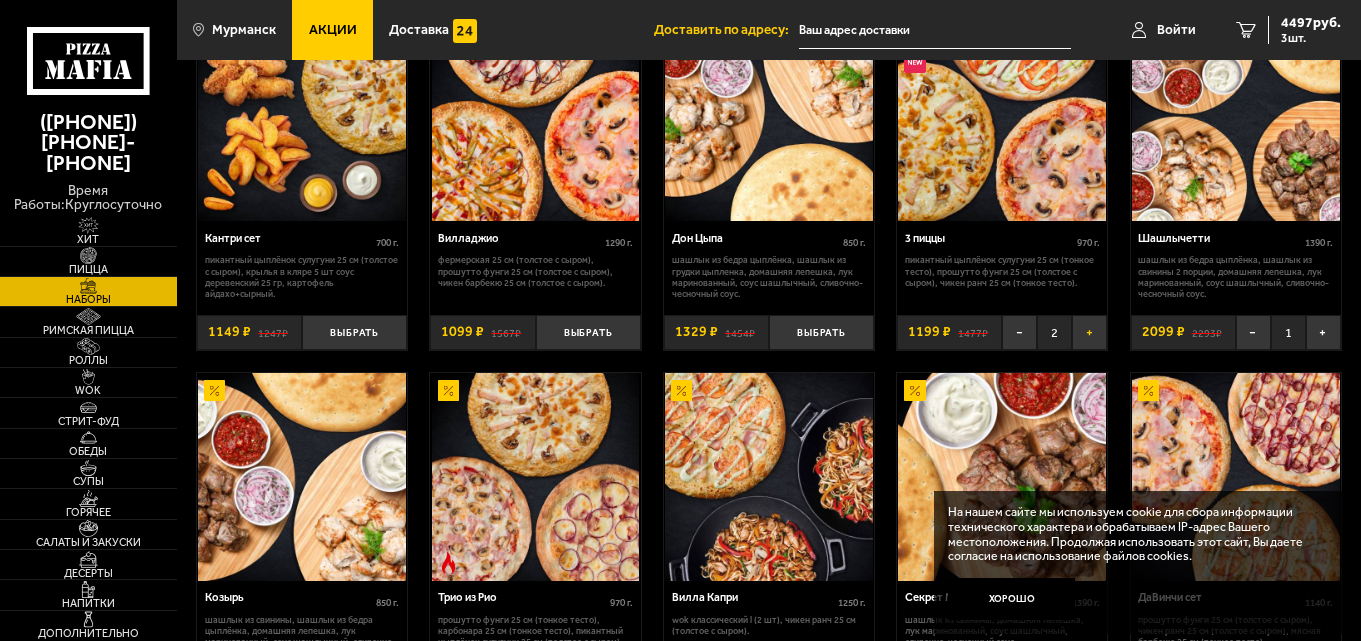 click on "+" at bounding box center (1089, 332) 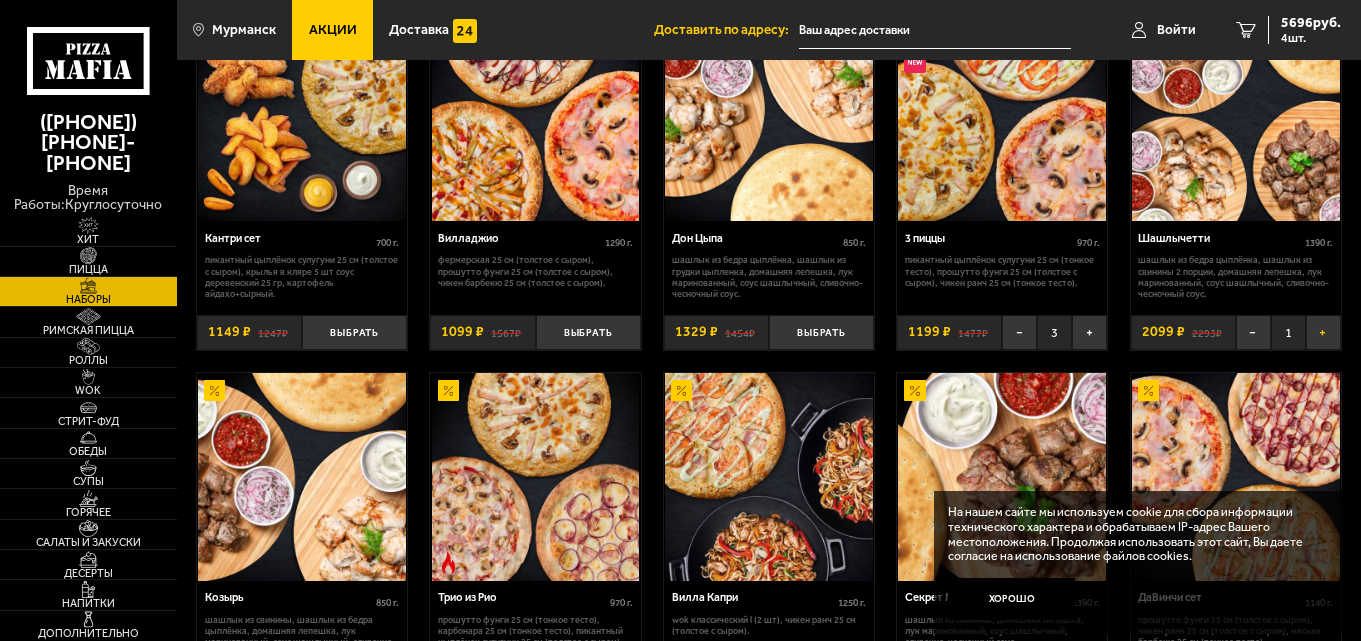 click on "+" at bounding box center (1323, 332) 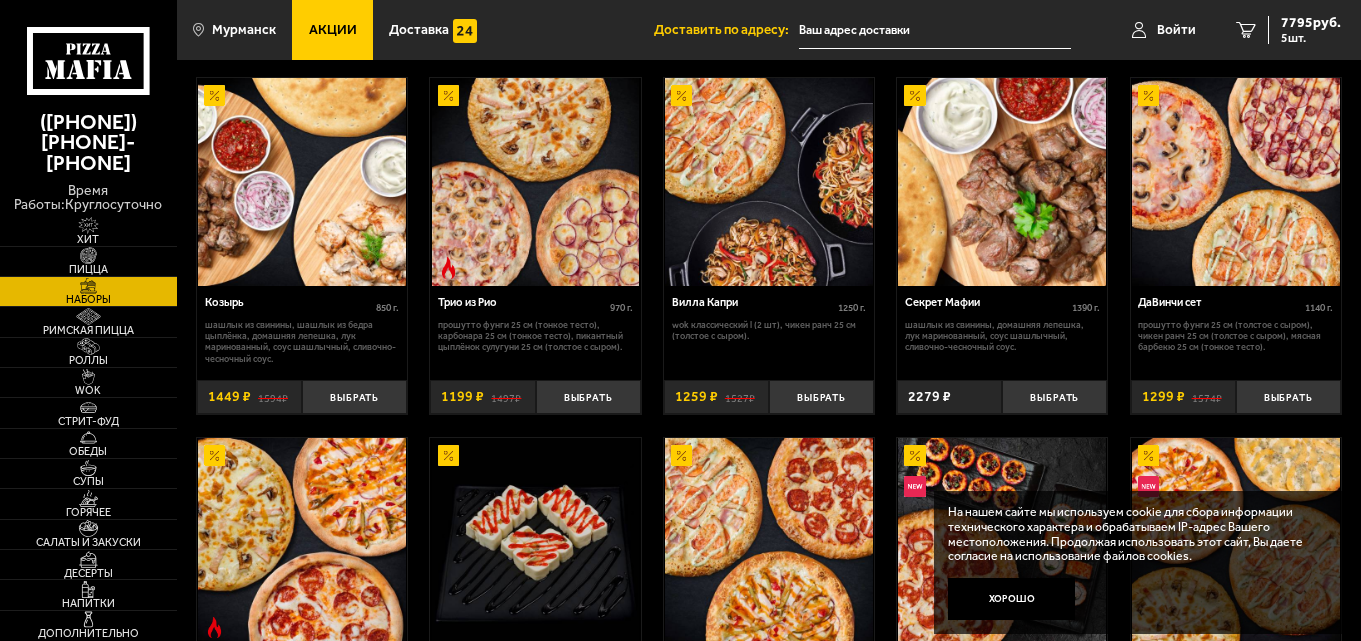 scroll, scrollTop: 800, scrollLeft: 0, axis: vertical 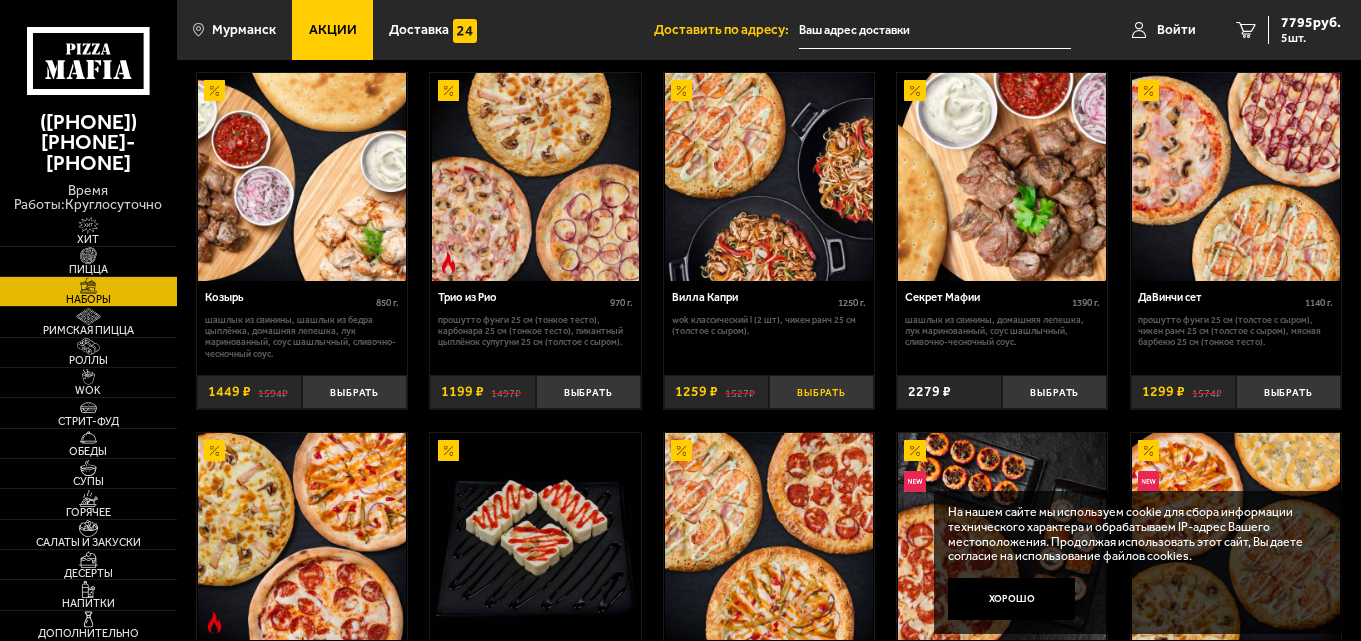 click on "Выбрать" at bounding box center (821, 392) 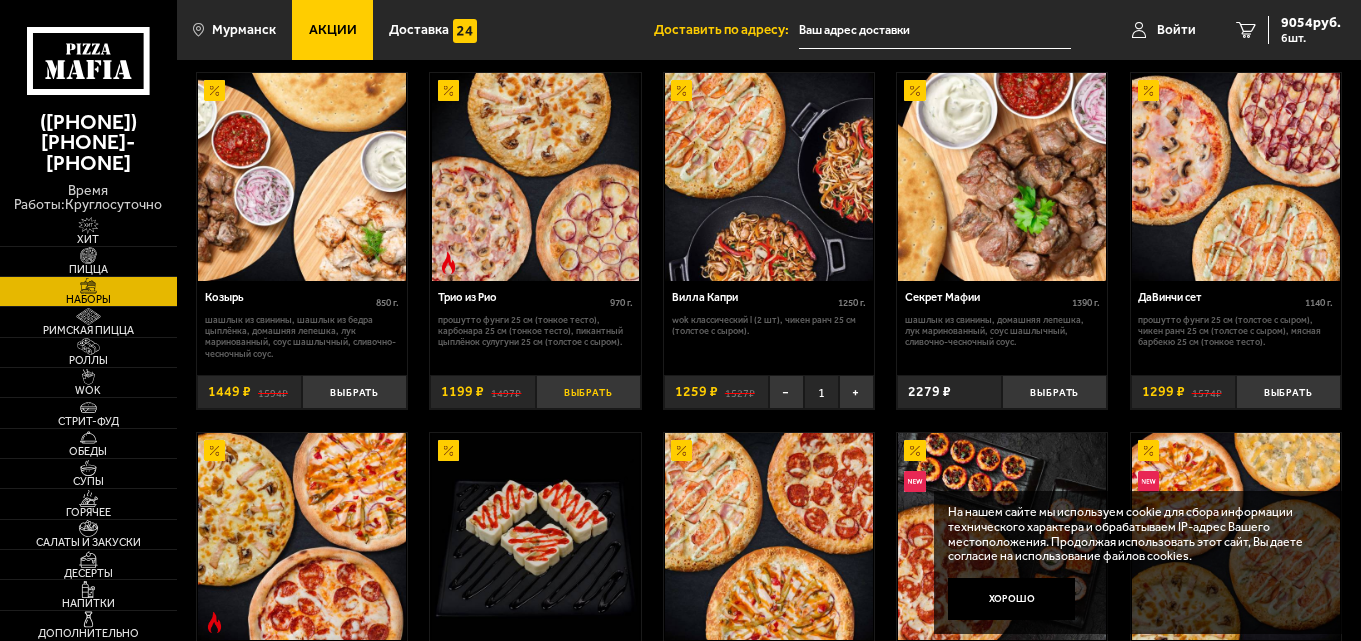 click on "Выбрать" at bounding box center [588, 392] 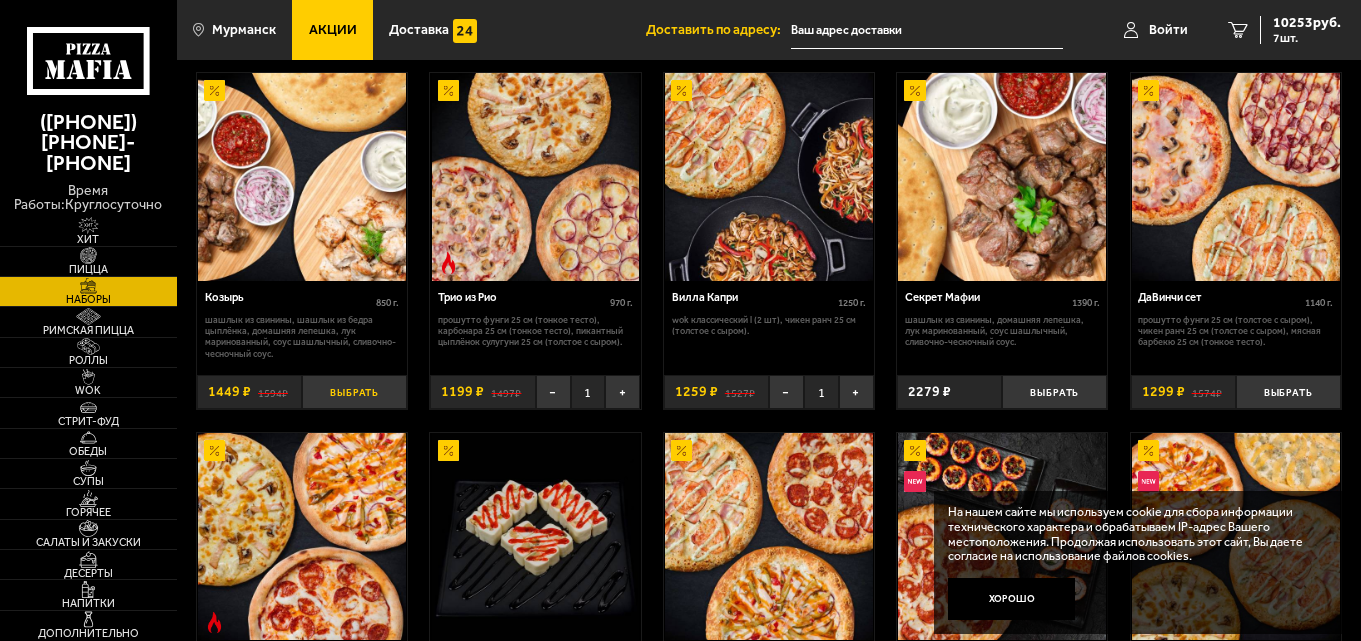 click on "Выбрать" at bounding box center [354, 392] 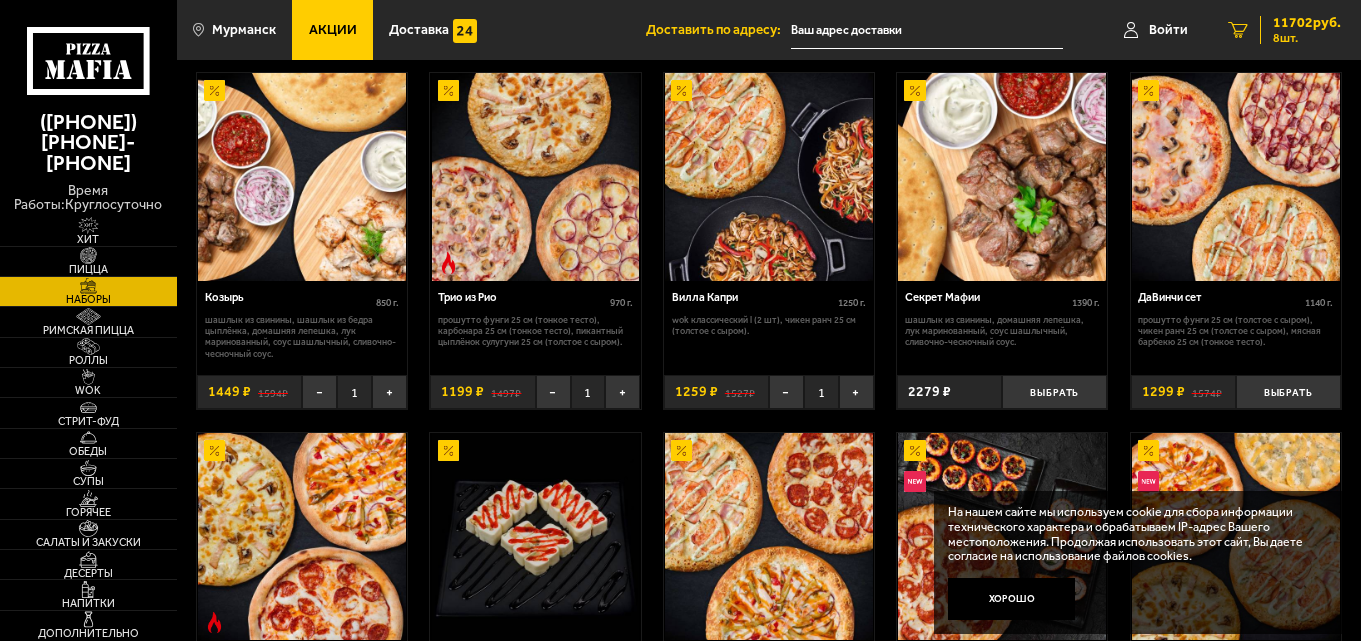 click on "[NUMBER] руб. [NUMBER] шт." at bounding box center [1300, 30] 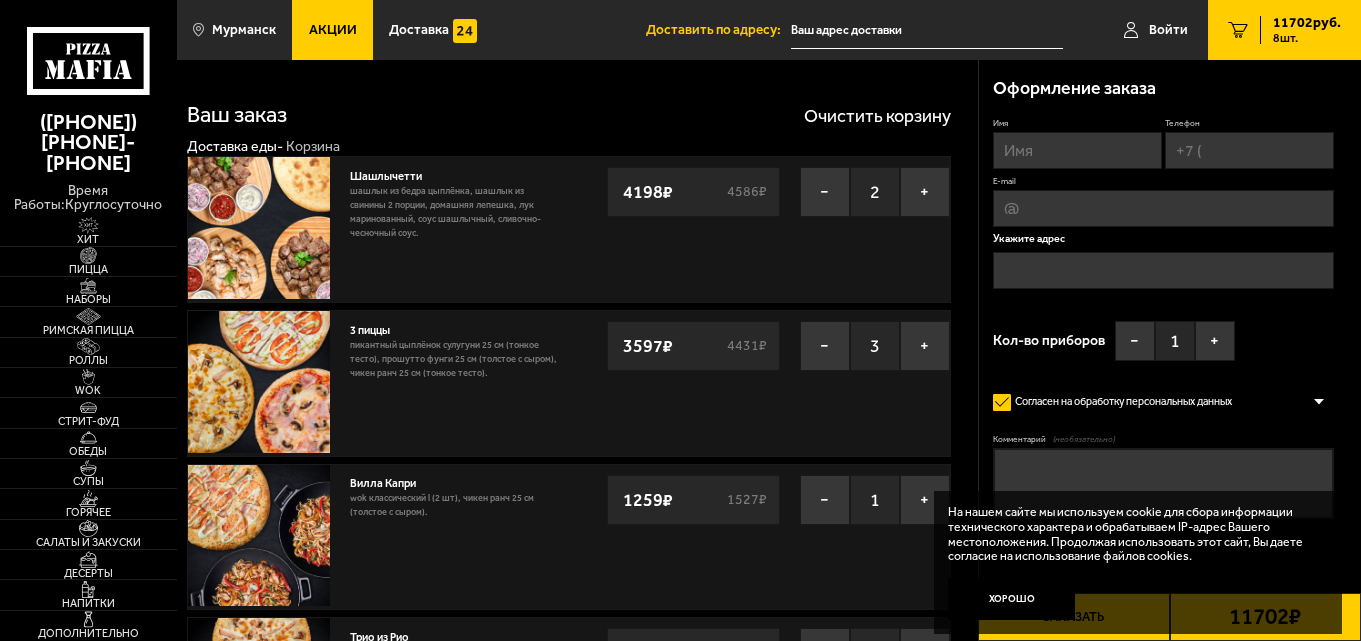 click on "Имя" at bounding box center [1077, 150] 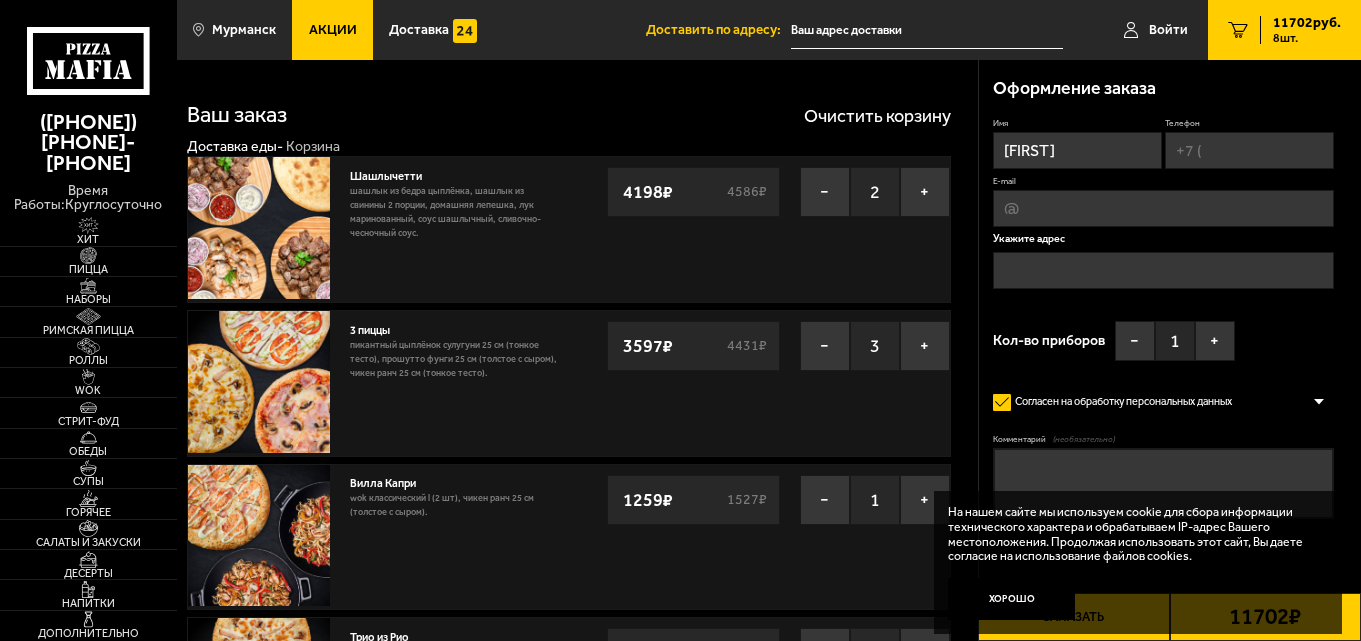 click on "Телефон" at bounding box center (1249, 150) 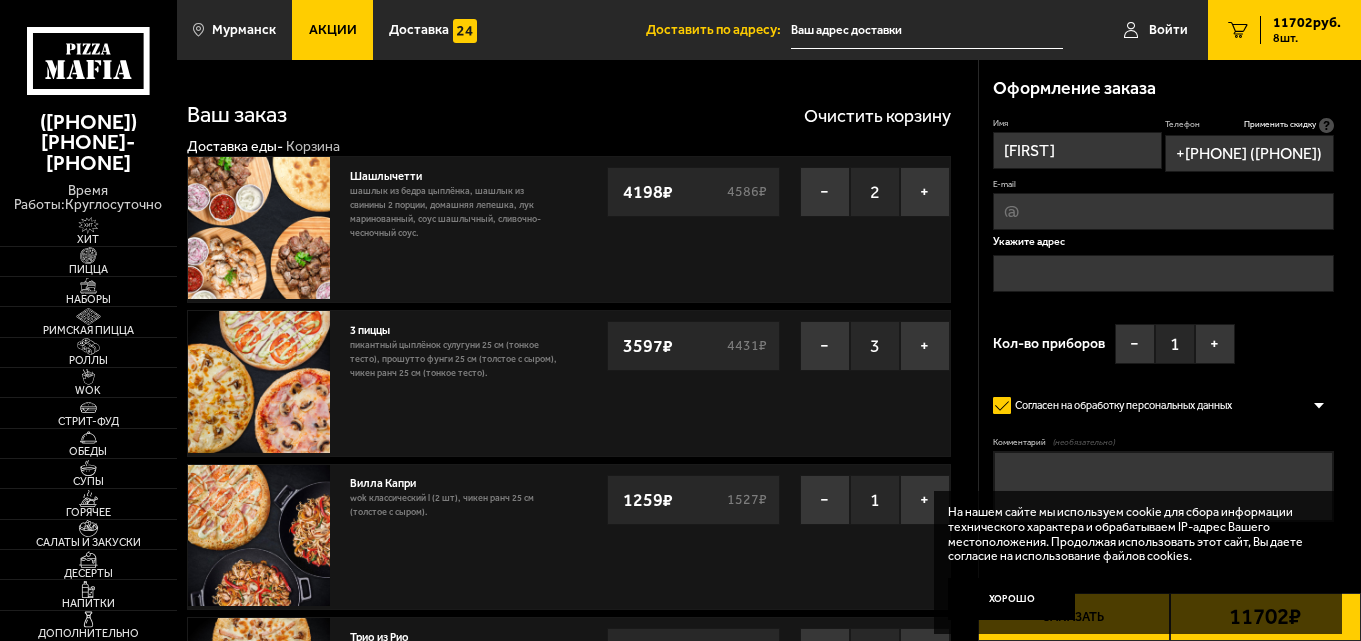 click at bounding box center (1163, 273) 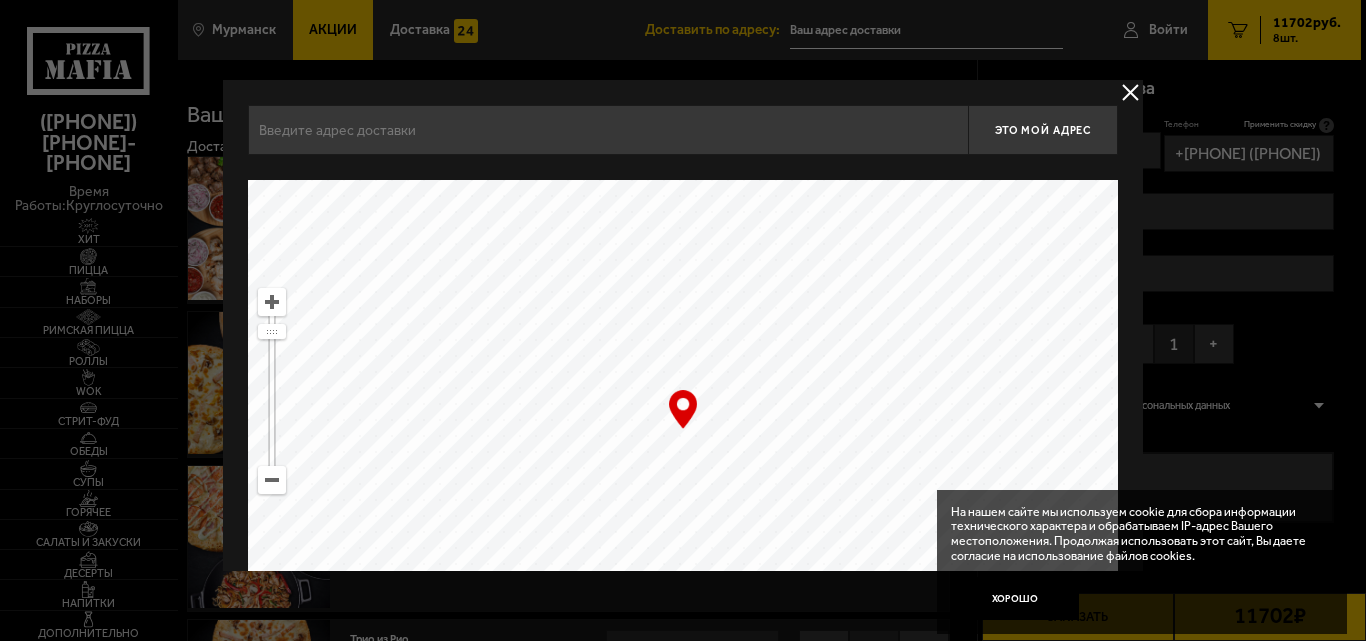 click at bounding box center (608, 130) 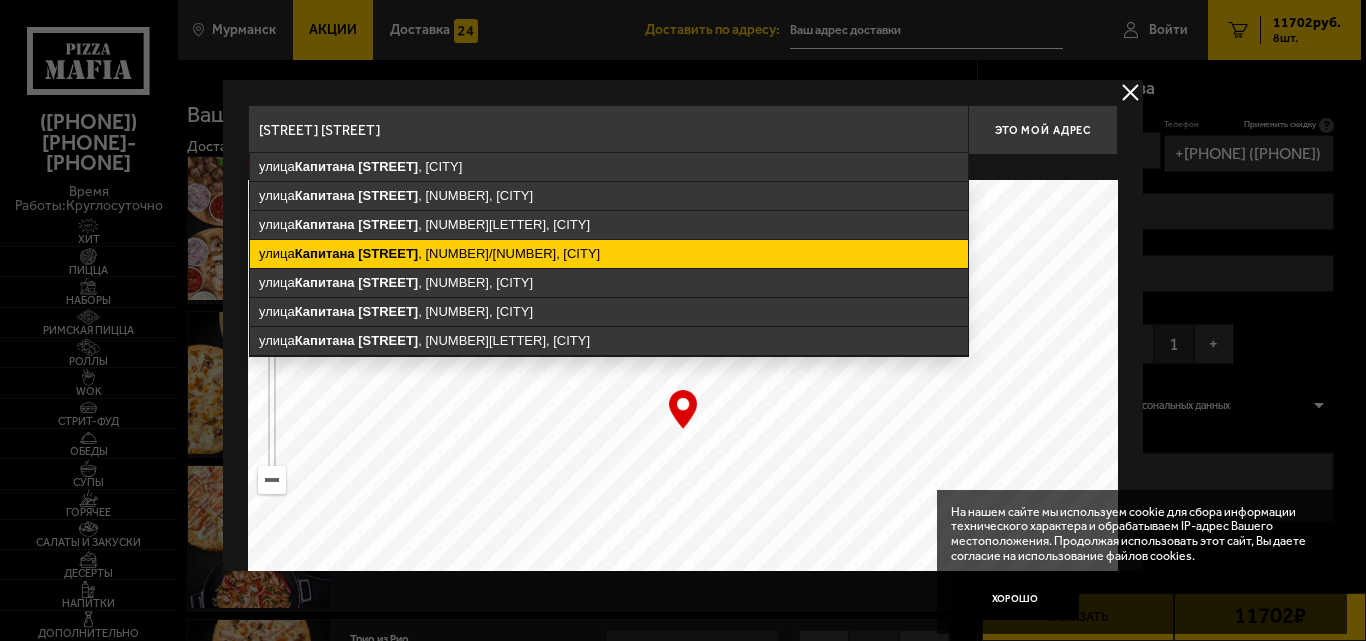 click on "[STREET]  [STREET] , [NUMBER]/[NUMBER], [CITY]" at bounding box center (609, 254) 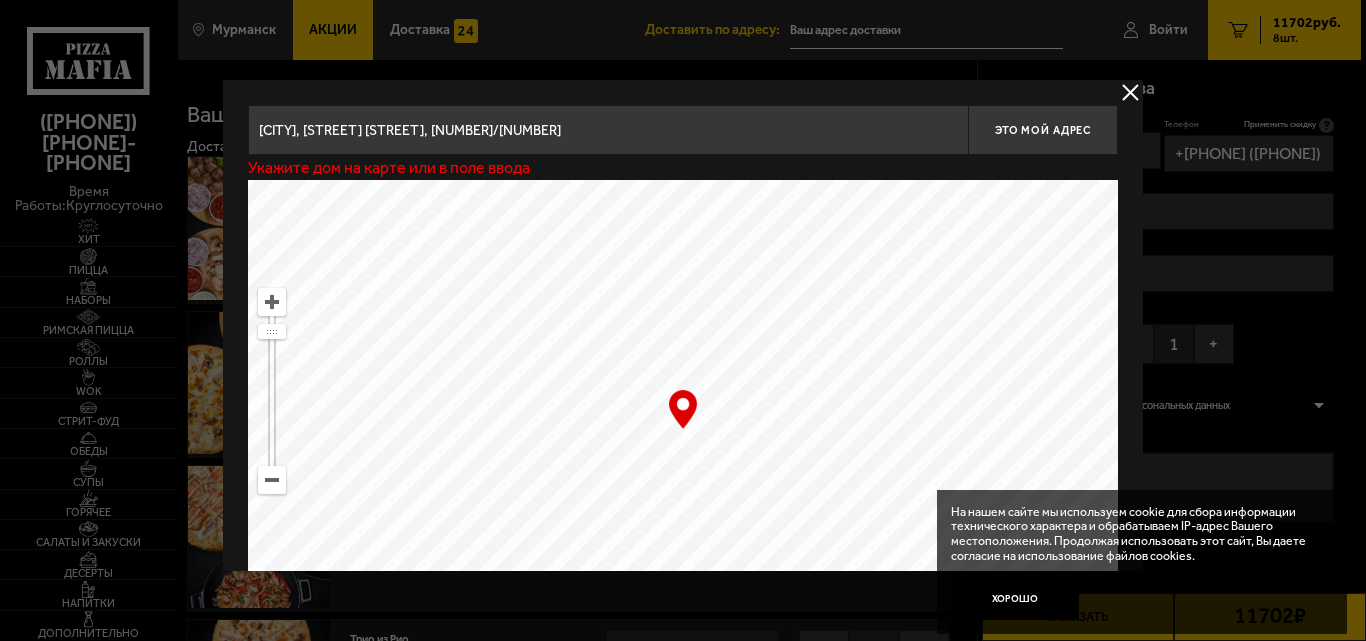 type on "[STREET] [STREET], [NUMBER]/[NUMBER]" 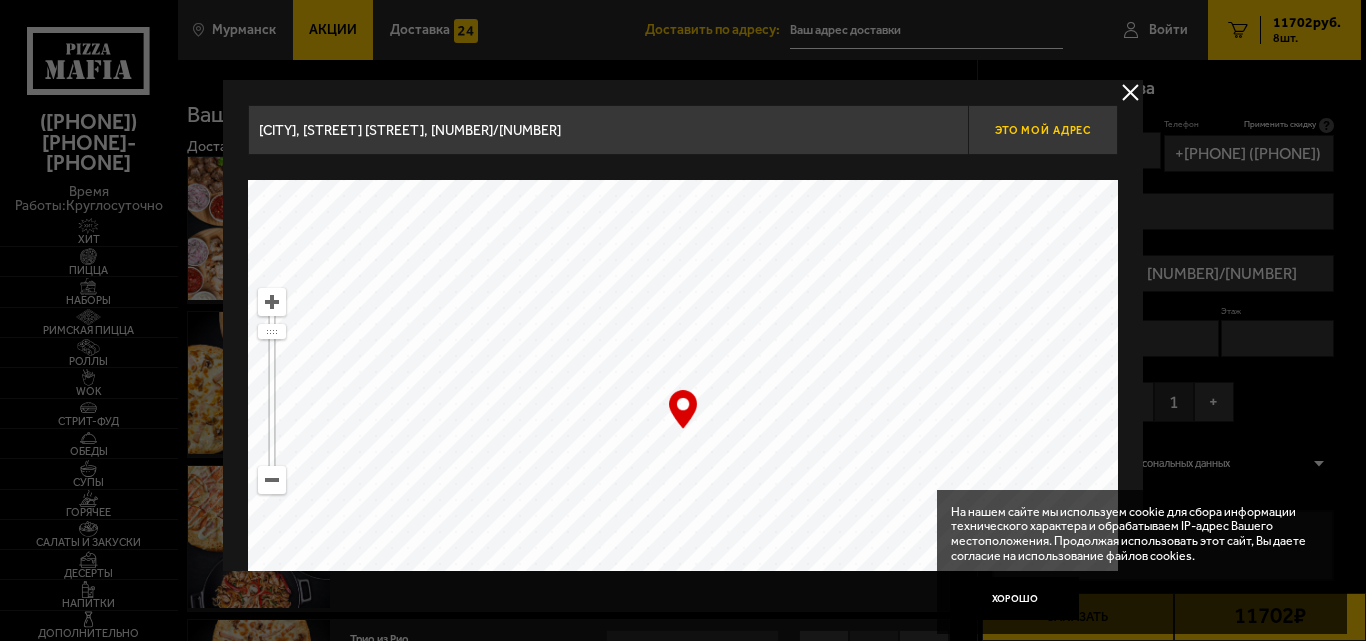 click on "Это мой адрес" at bounding box center [1043, 130] 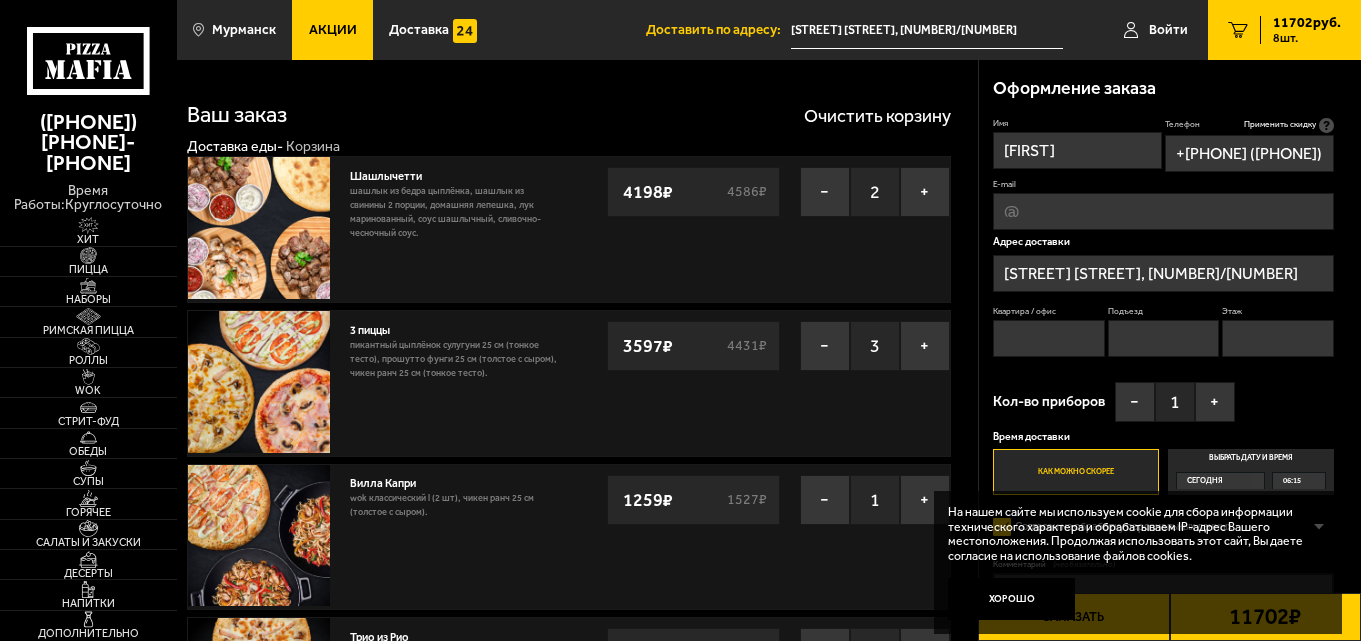 click on "Квартира / офис" at bounding box center [1049, 338] 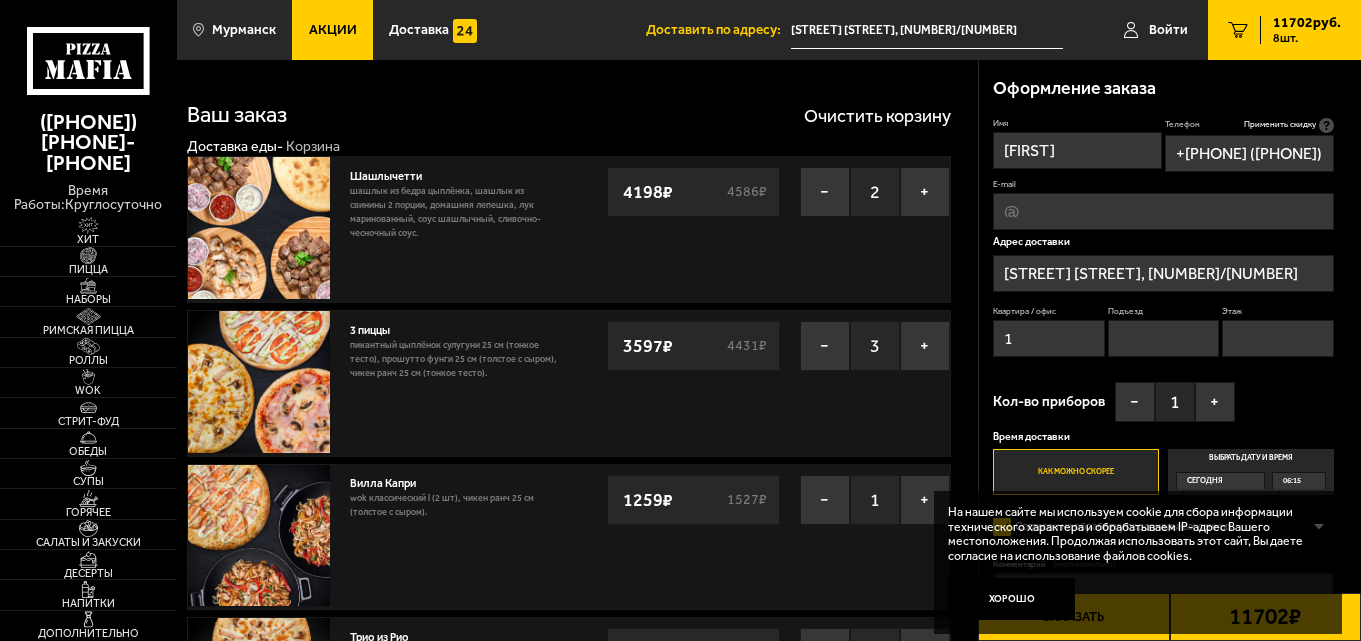 click on "Подъезд" at bounding box center [1164, 338] 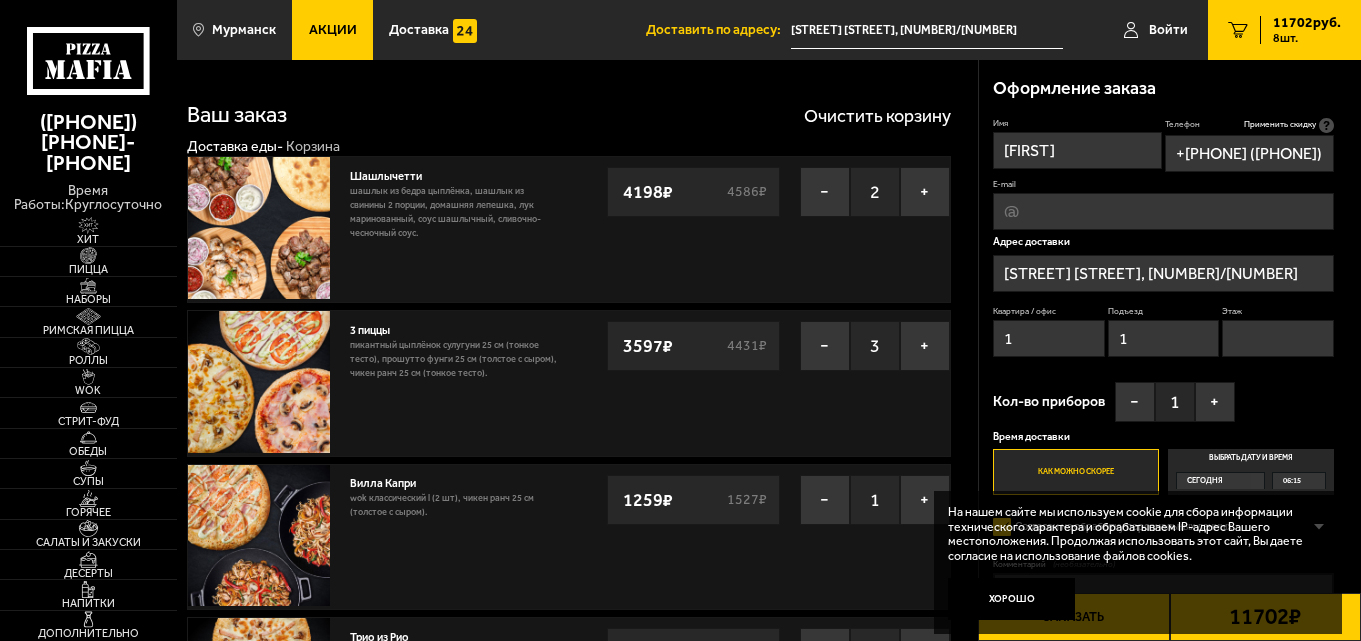 click on "Этаж" at bounding box center (1278, 338) 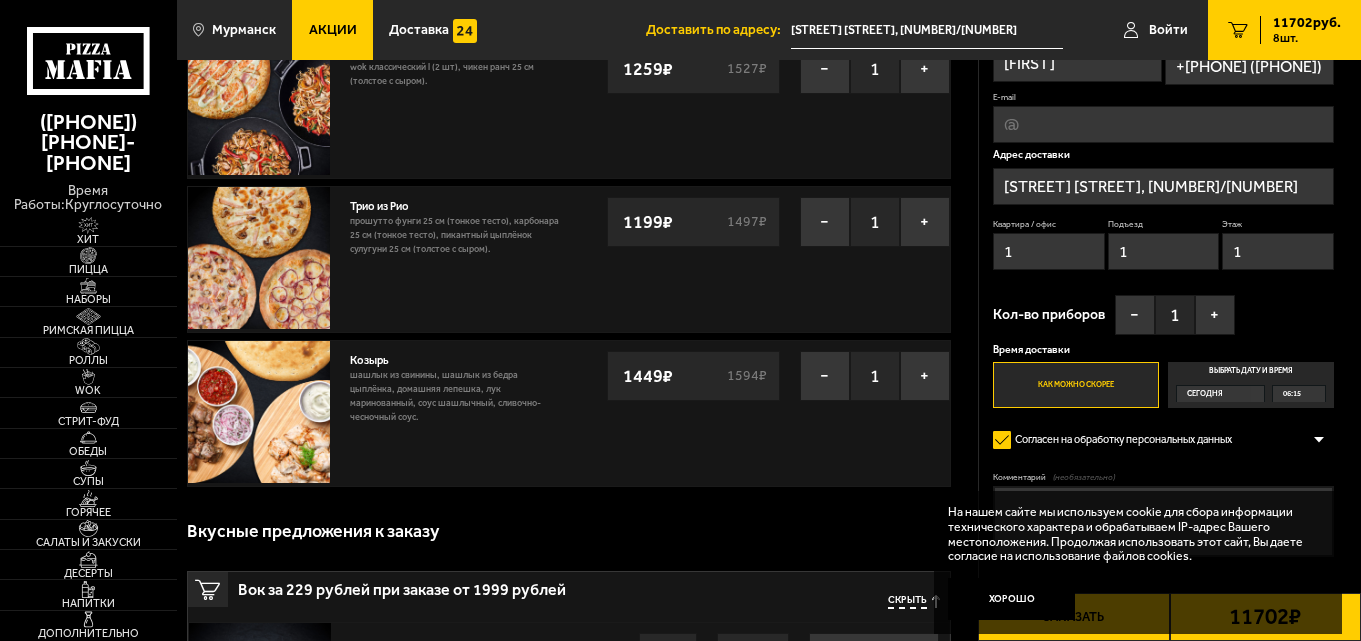 scroll, scrollTop: 500, scrollLeft: 0, axis: vertical 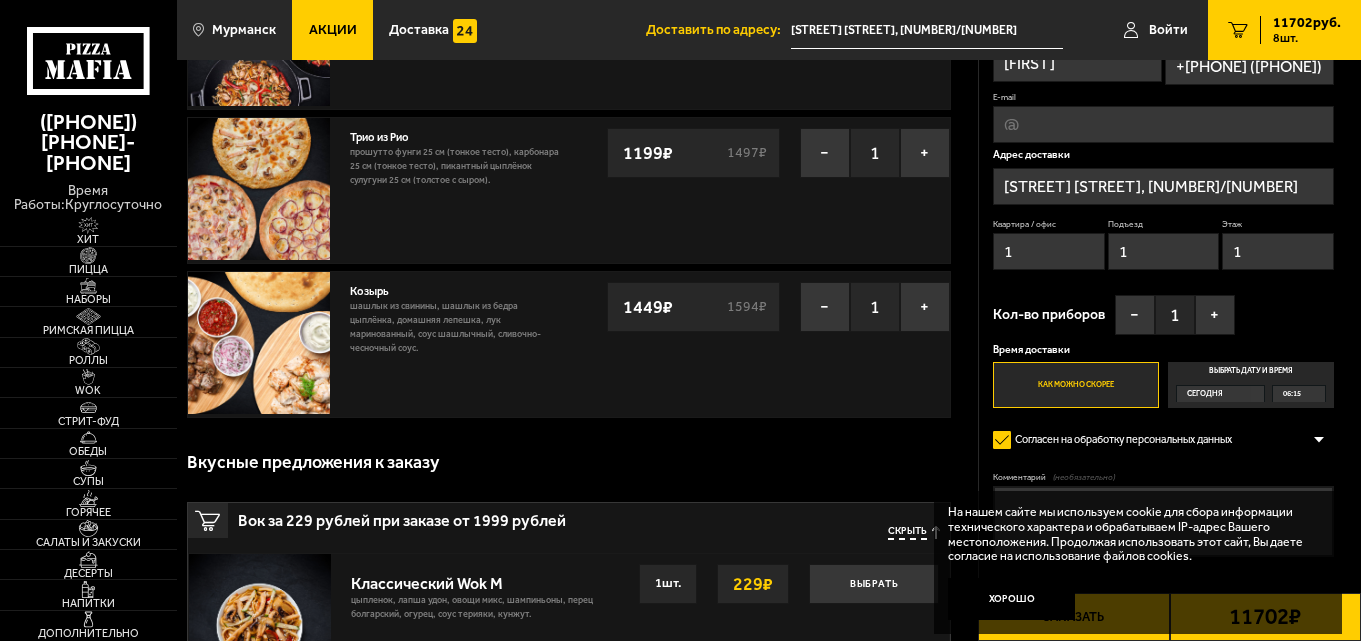 click on "Хорошо" at bounding box center [1012, 599] 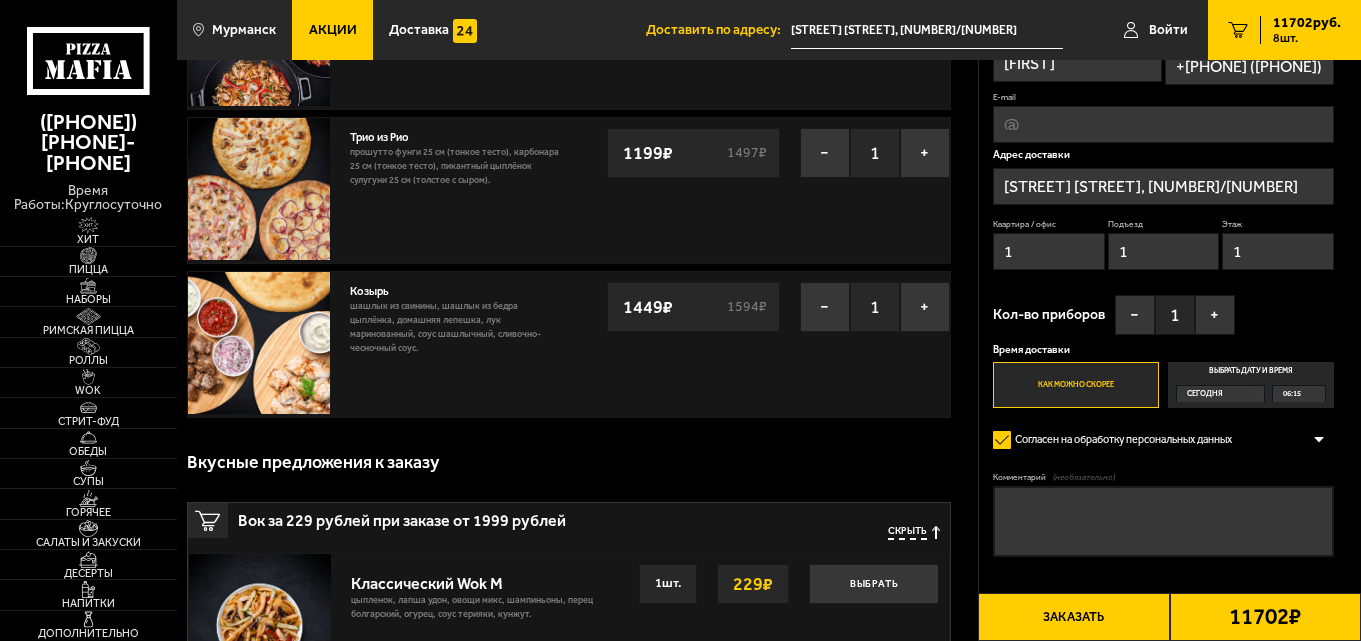 click on "Комментарий   (необязательно)" at bounding box center [1163, 521] 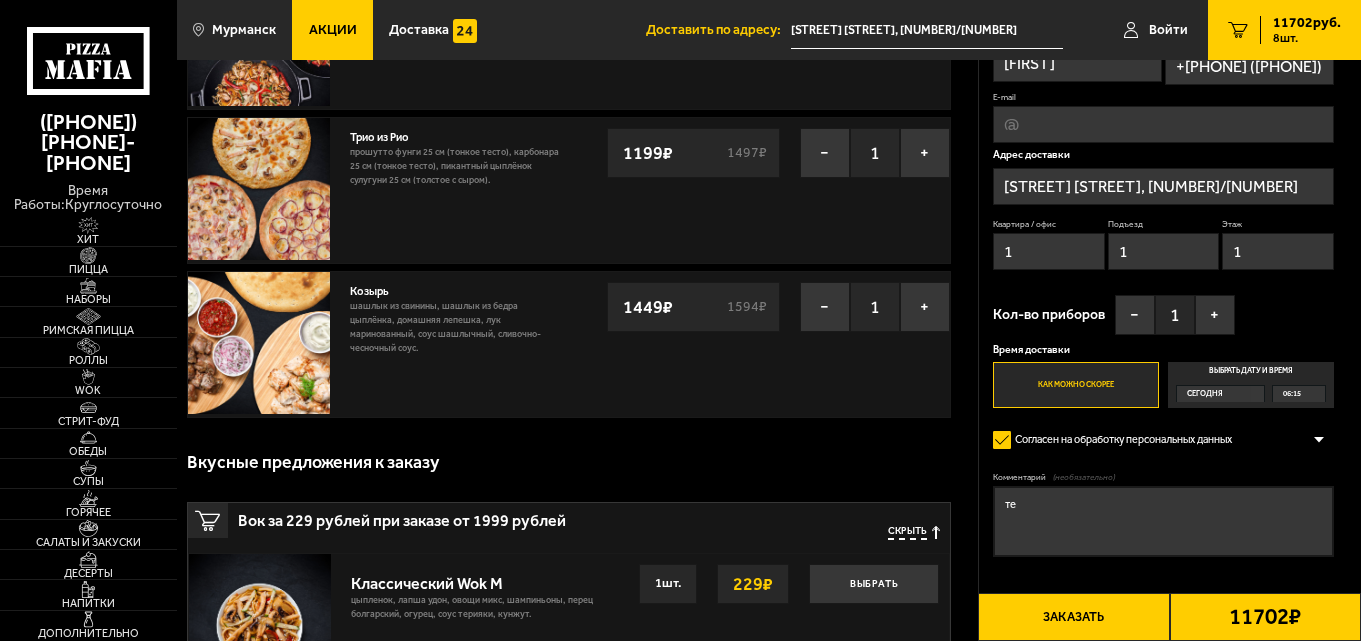 type on "т" 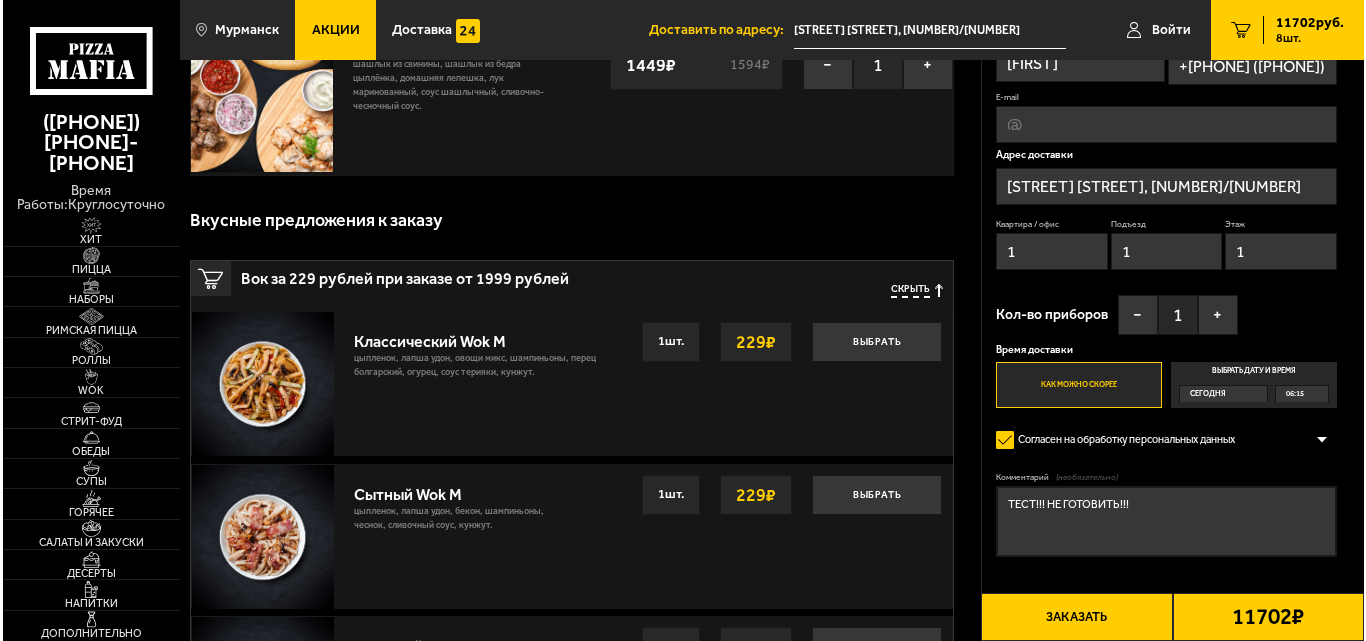 scroll, scrollTop: 900, scrollLeft: 0, axis: vertical 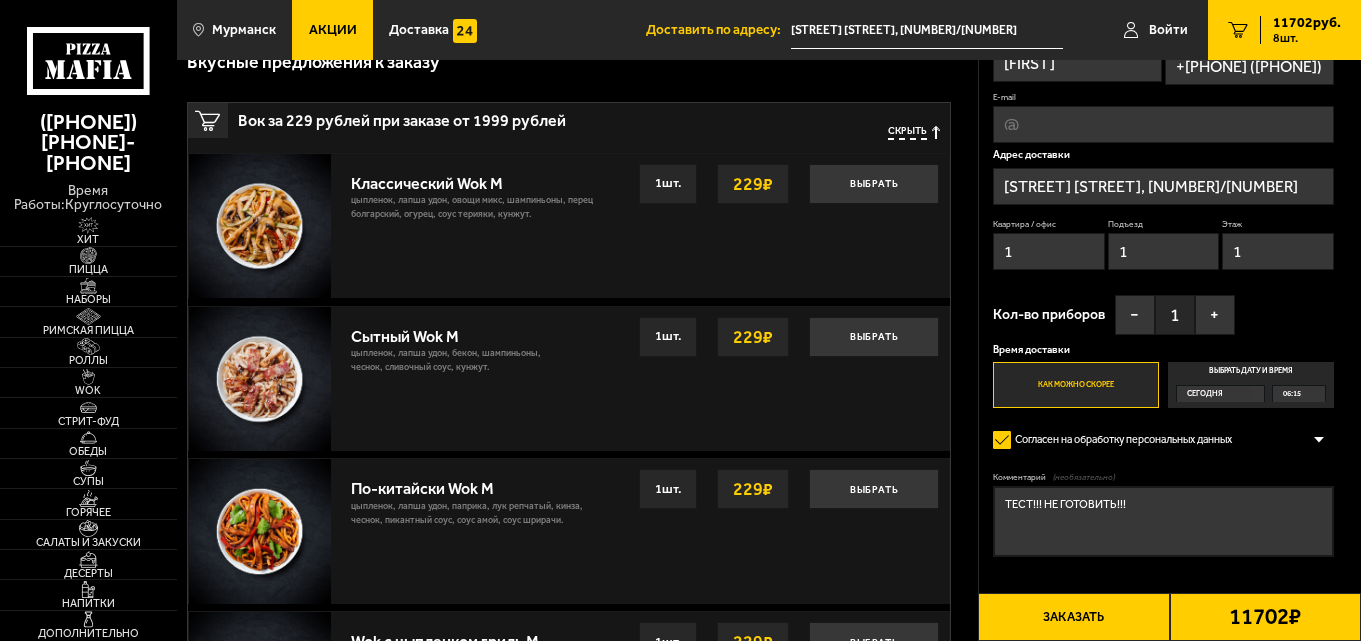 type on "ТЕСТ!!! НЕ ГОТОВИТЬ!!!" 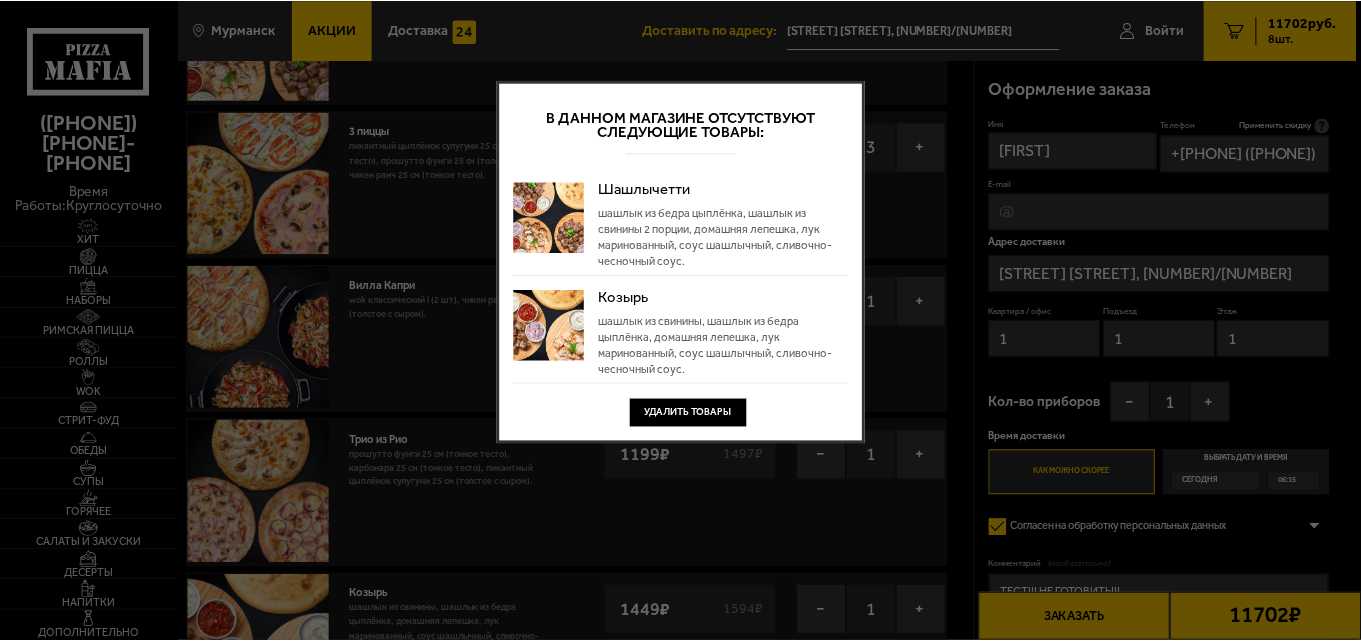 scroll, scrollTop: 0, scrollLeft: 0, axis: both 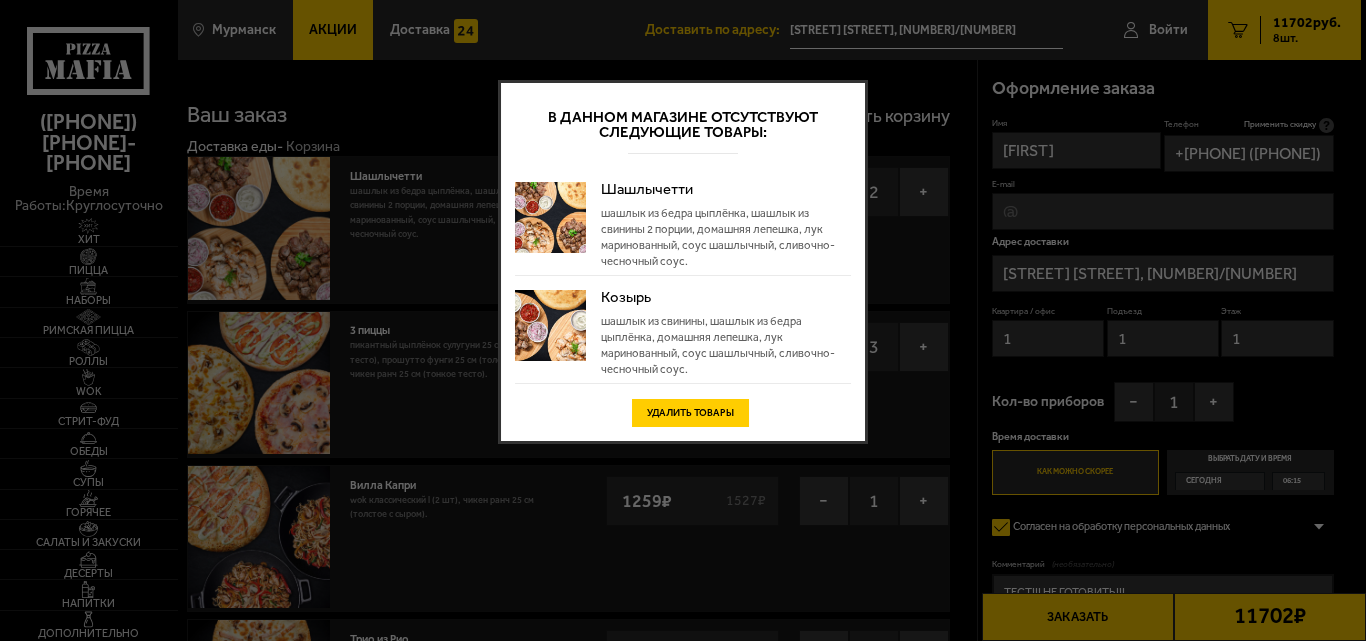 click on "Удалить товары" at bounding box center (690, 413) 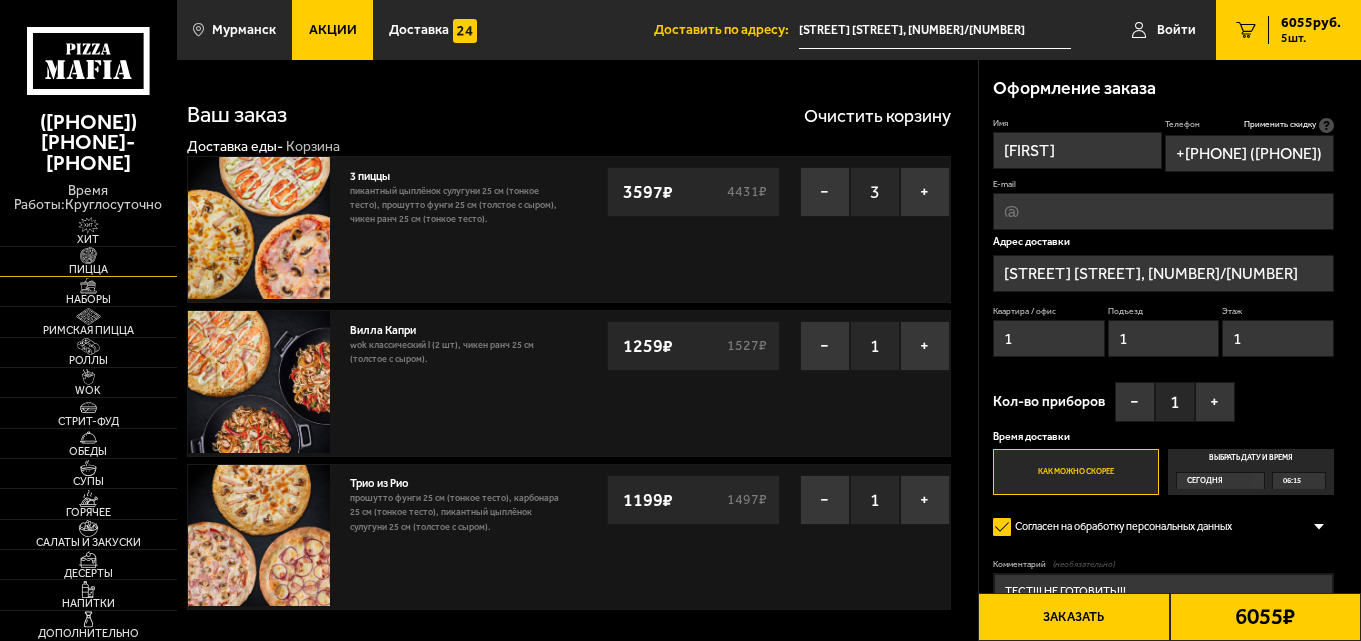 click at bounding box center (88, 255) 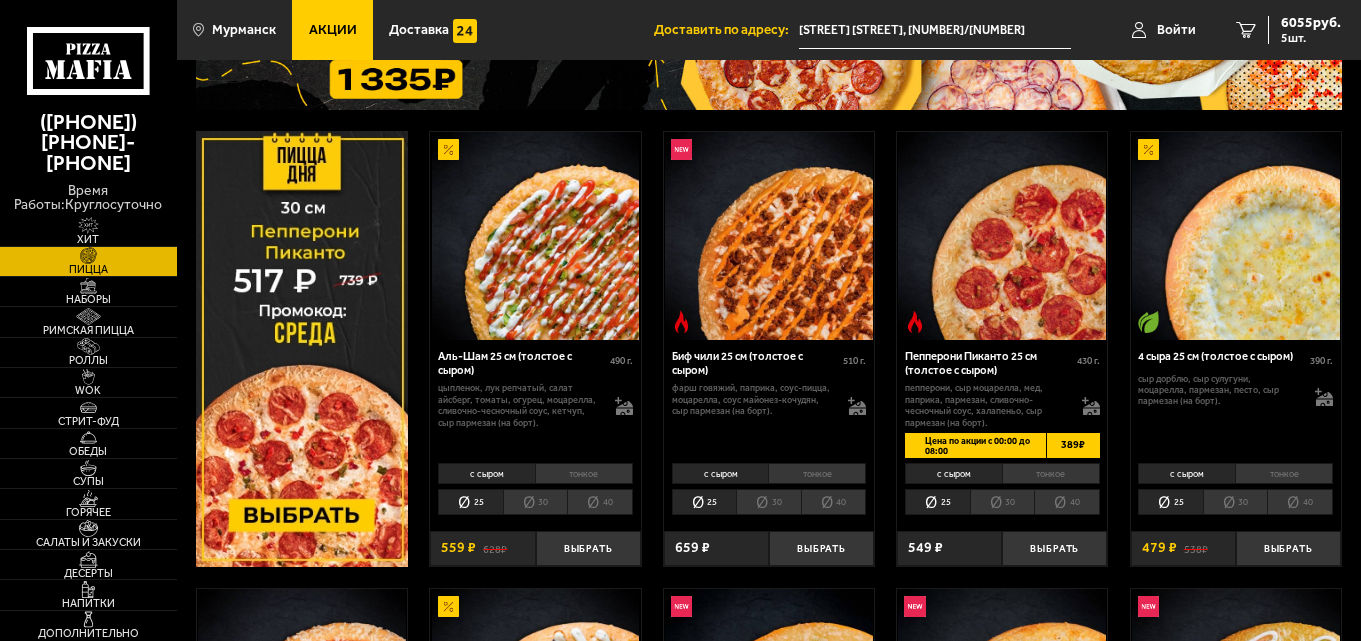scroll, scrollTop: 500, scrollLeft: 0, axis: vertical 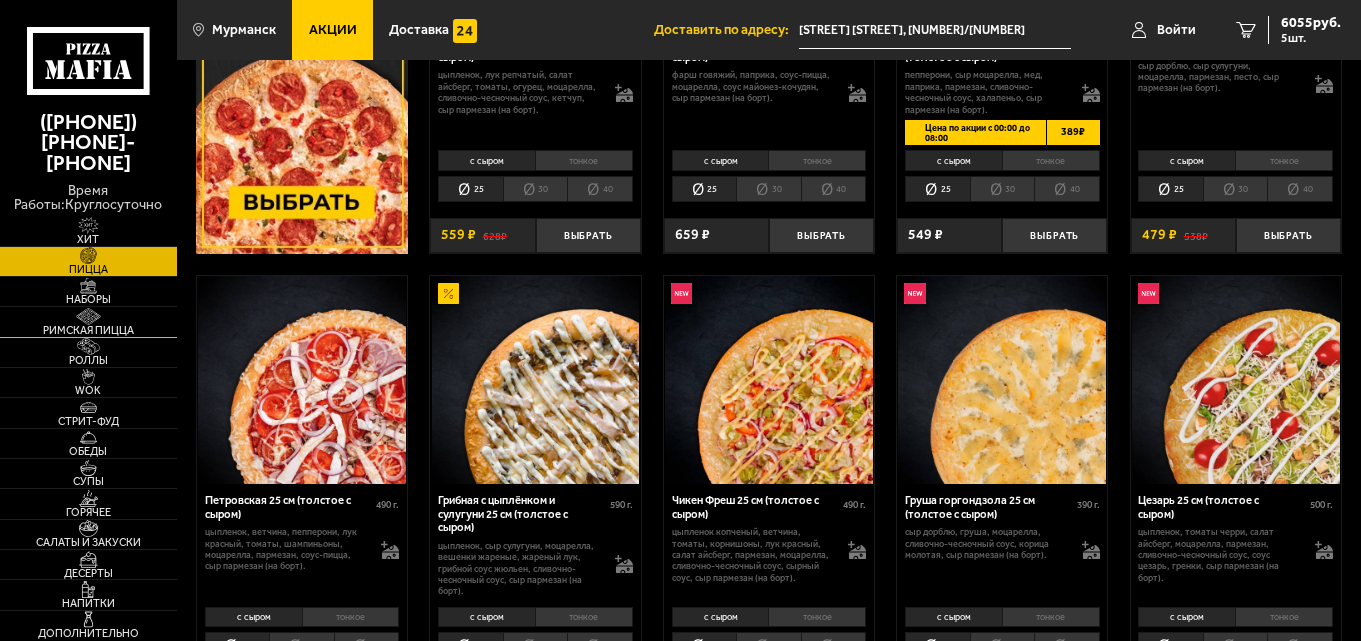 click at bounding box center (88, 316) 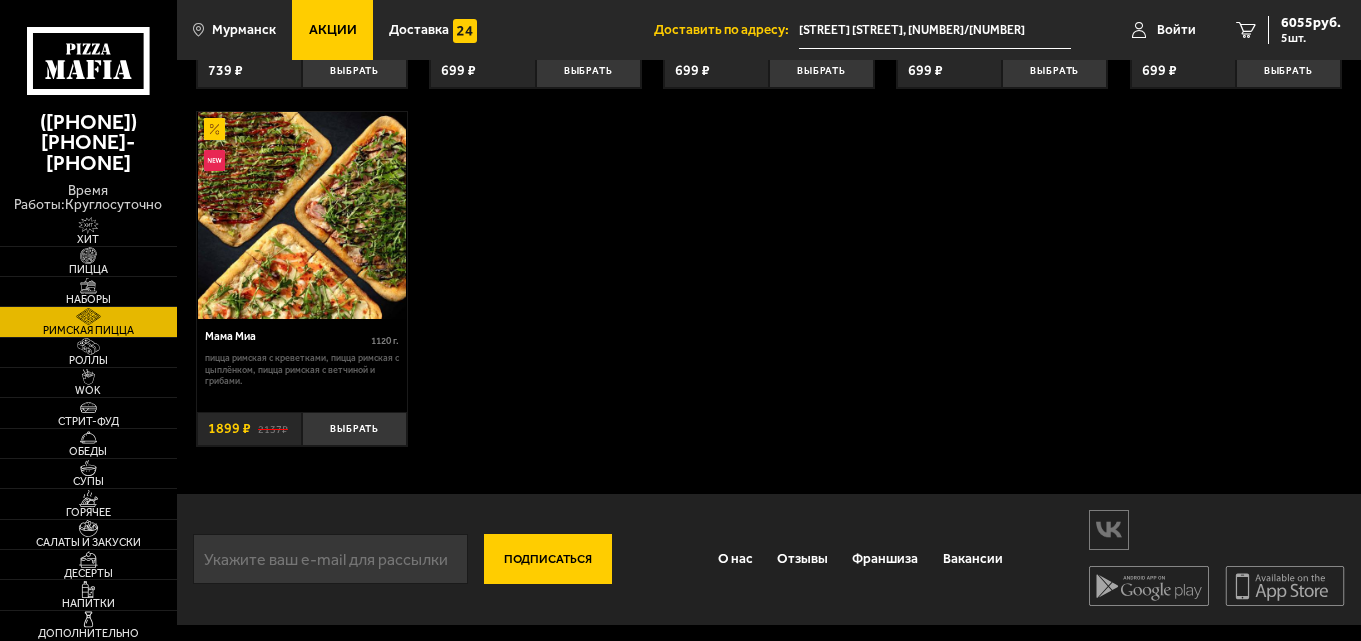 scroll, scrollTop: 0, scrollLeft: 0, axis: both 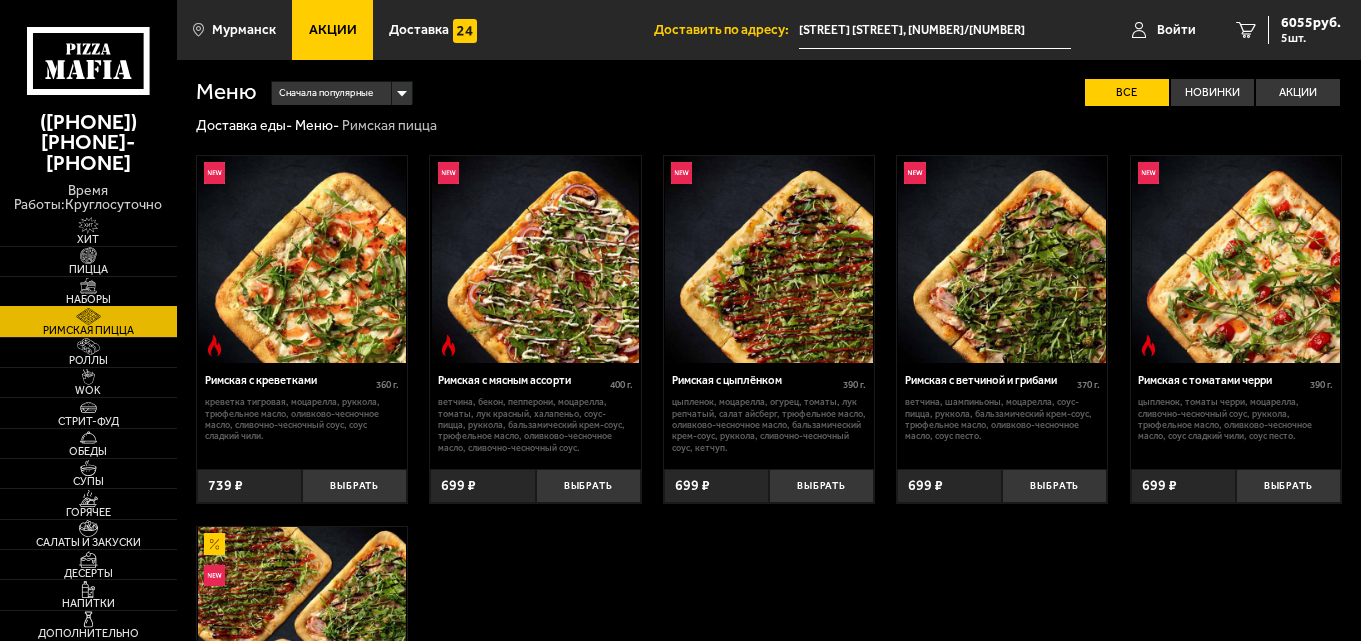 click on "Наборы" at bounding box center (88, 291) 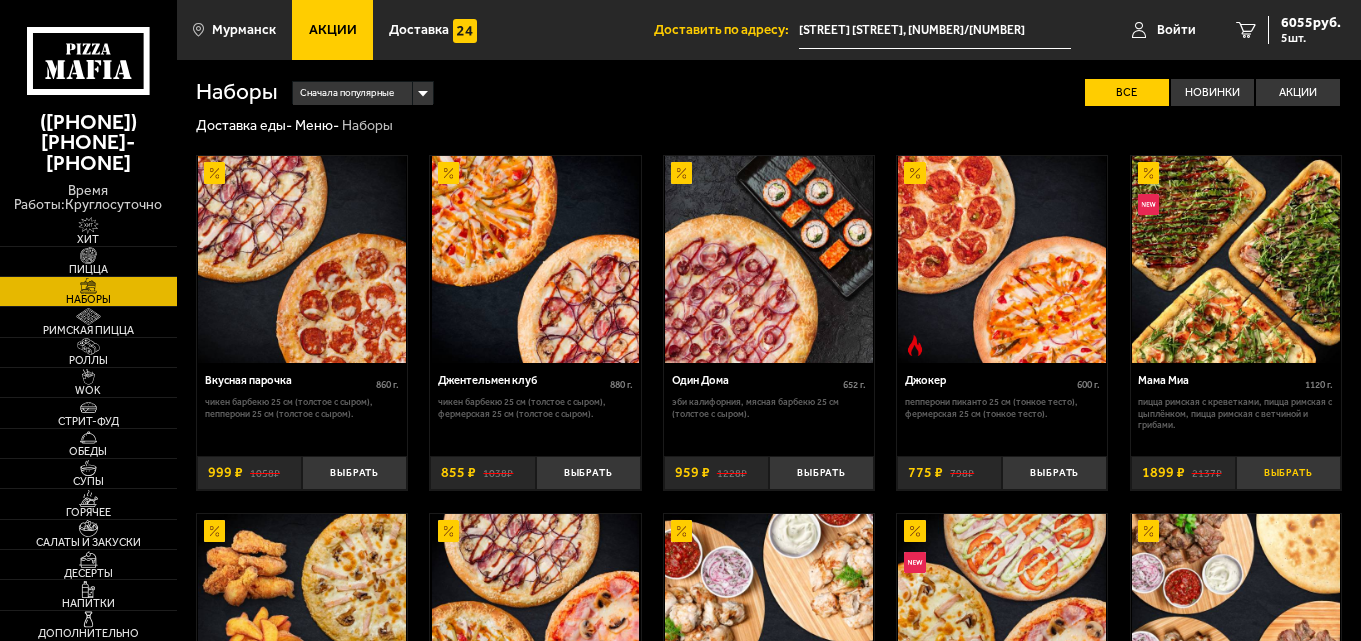 click on "Выбрать" at bounding box center [1288, 473] 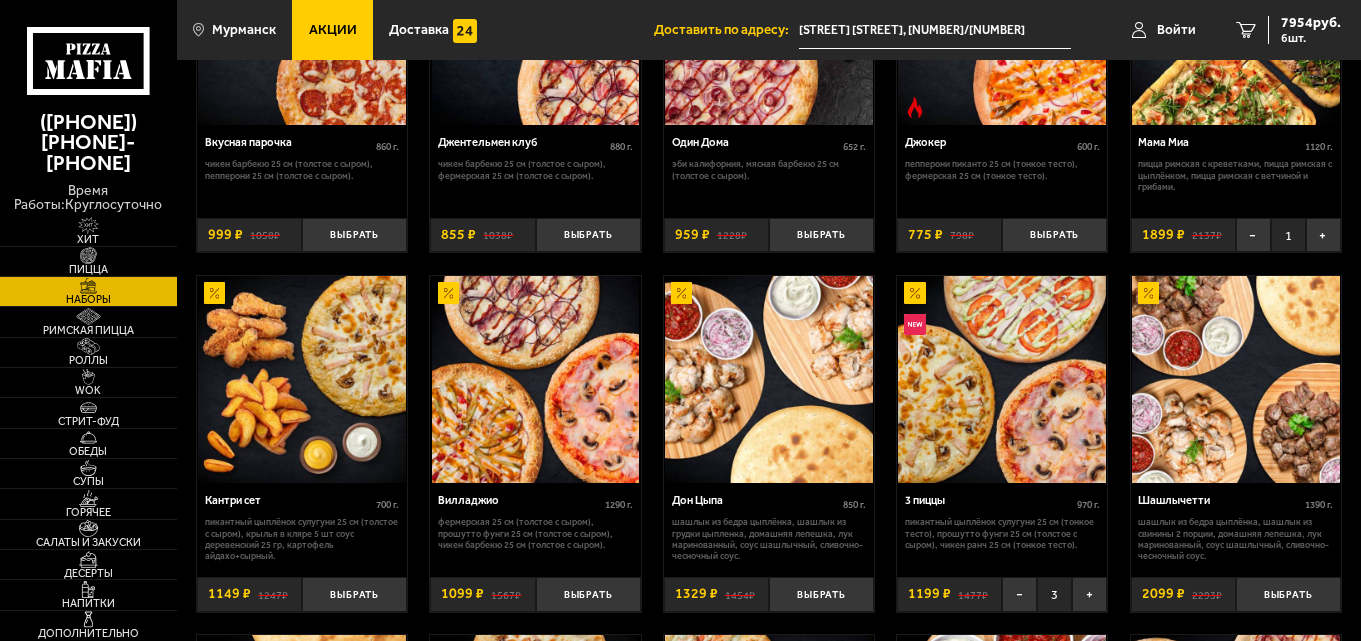 scroll, scrollTop: 400, scrollLeft: 0, axis: vertical 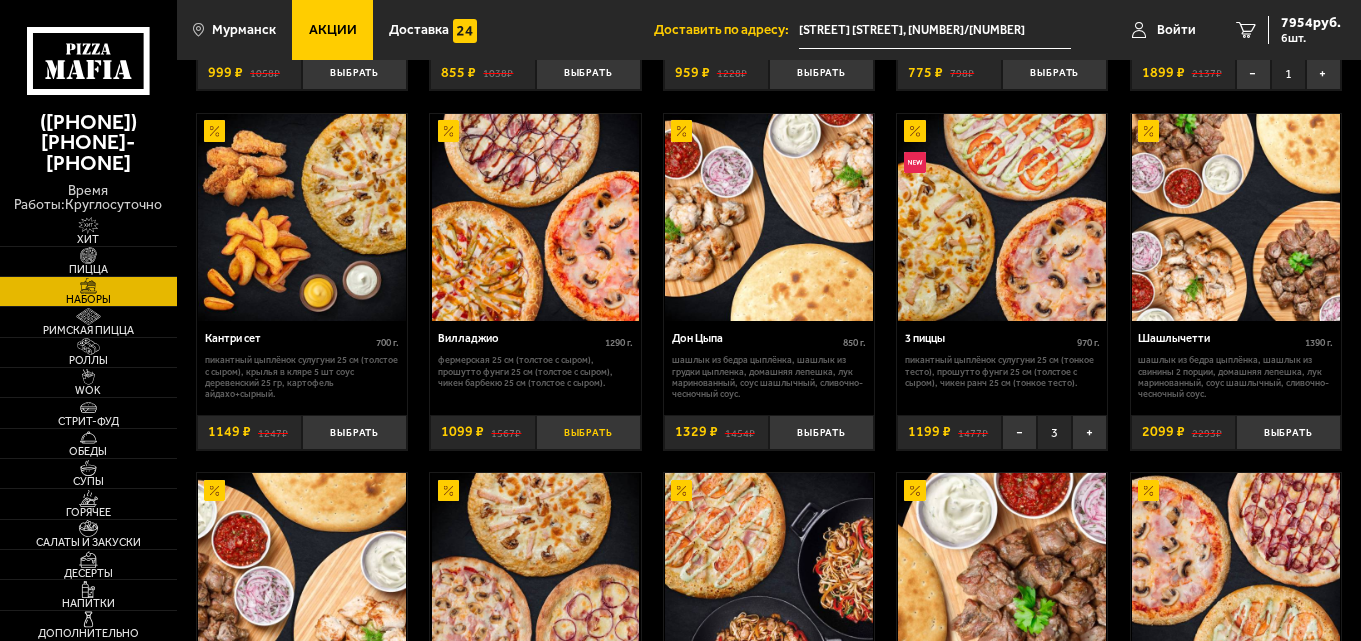 click on "Выбрать" at bounding box center (588, 432) 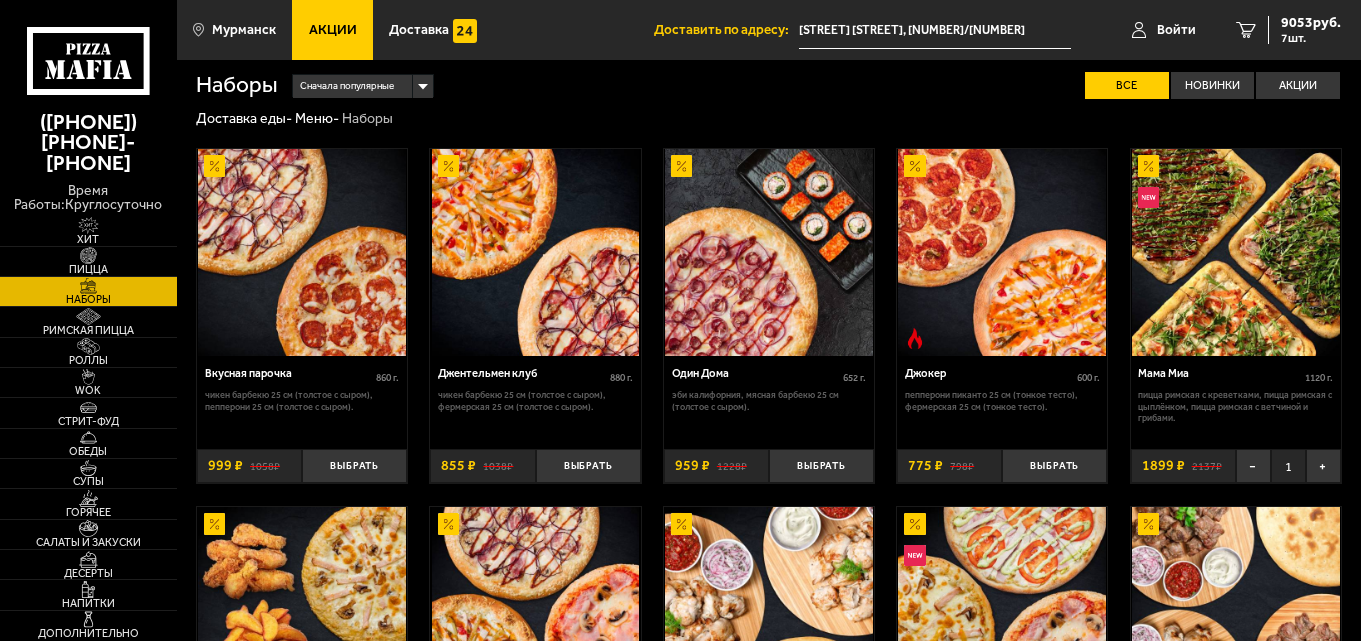 scroll, scrollTop: 0, scrollLeft: 0, axis: both 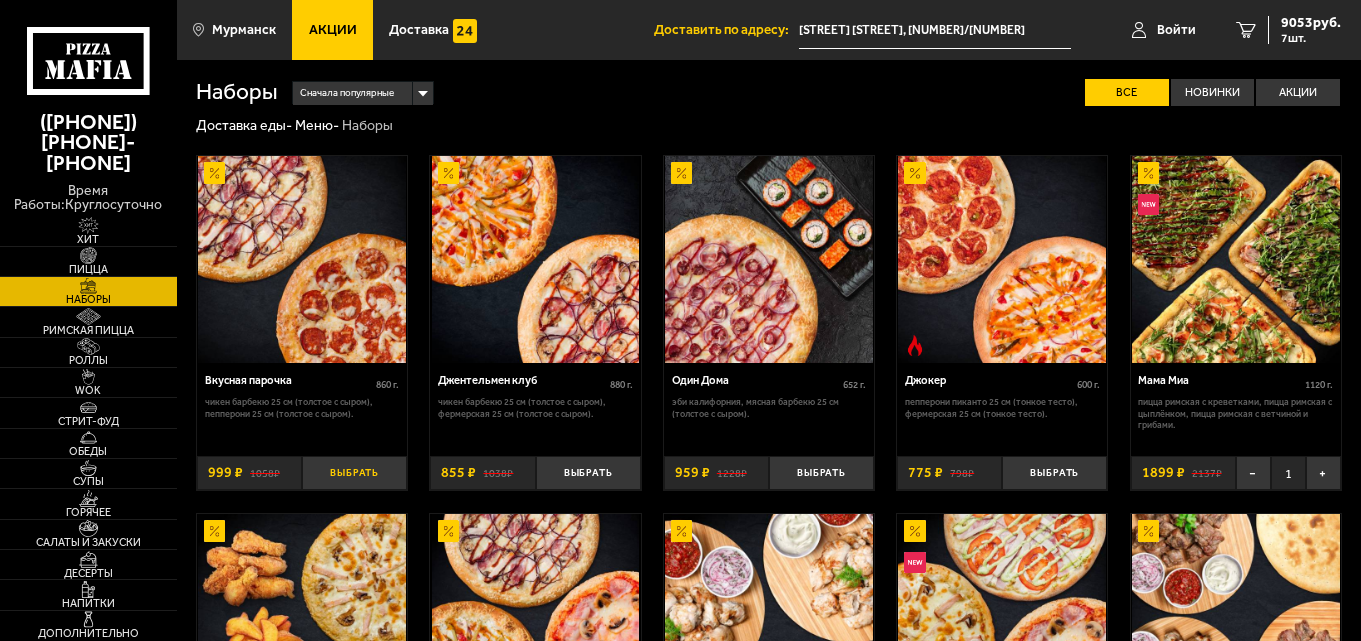 click on "Выбрать" at bounding box center (354, 473) 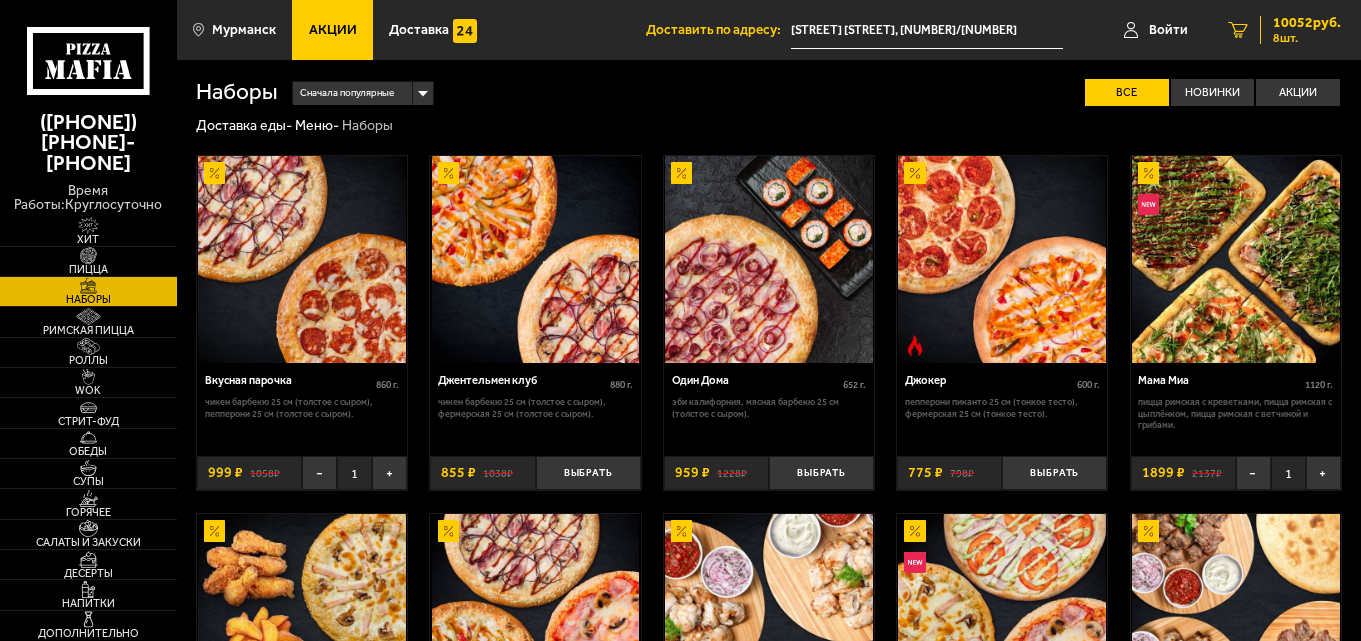 click on "10052  руб." at bounding box center (1307, 23) 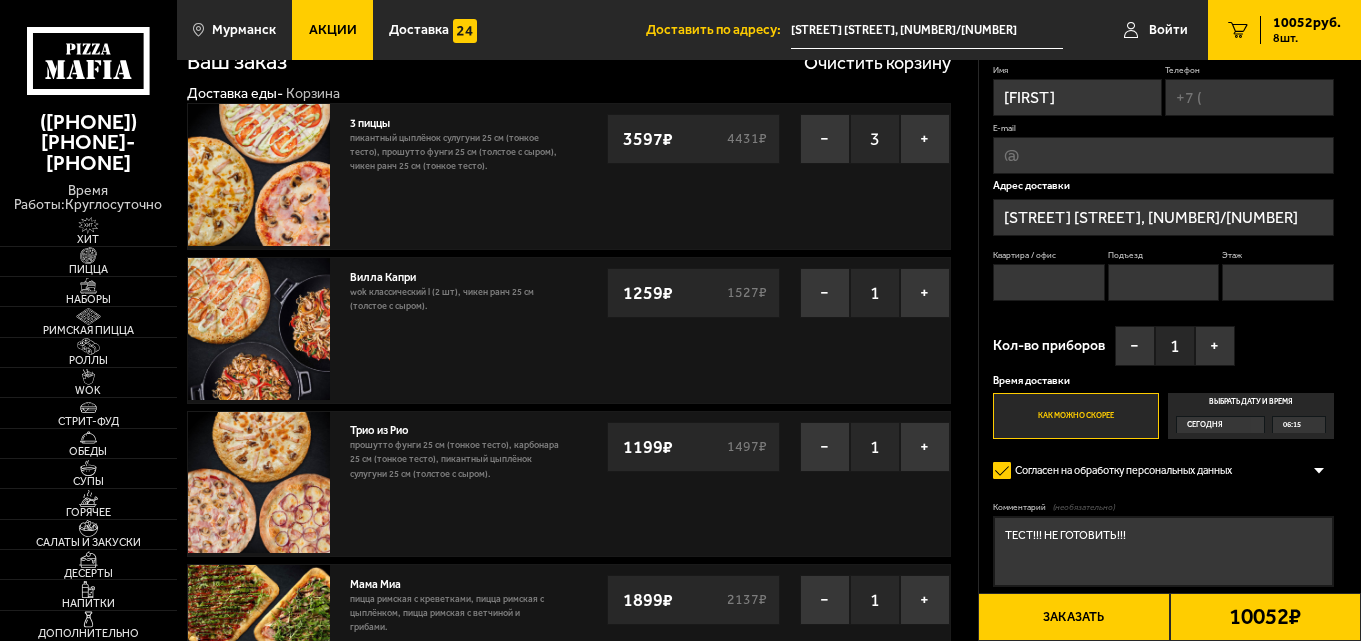 scroll, scrollTop: 0, scrollLeft: 0, axis: both 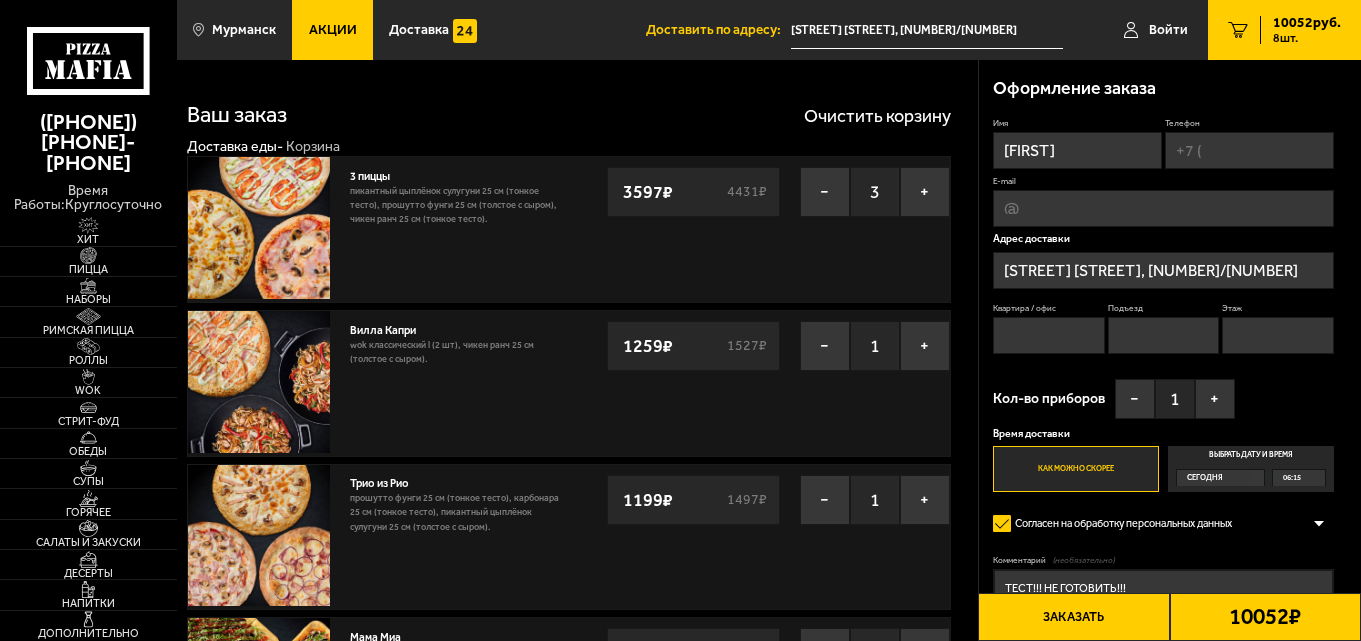 click on "Квартира / офис" at bounding box center [1049, 335] 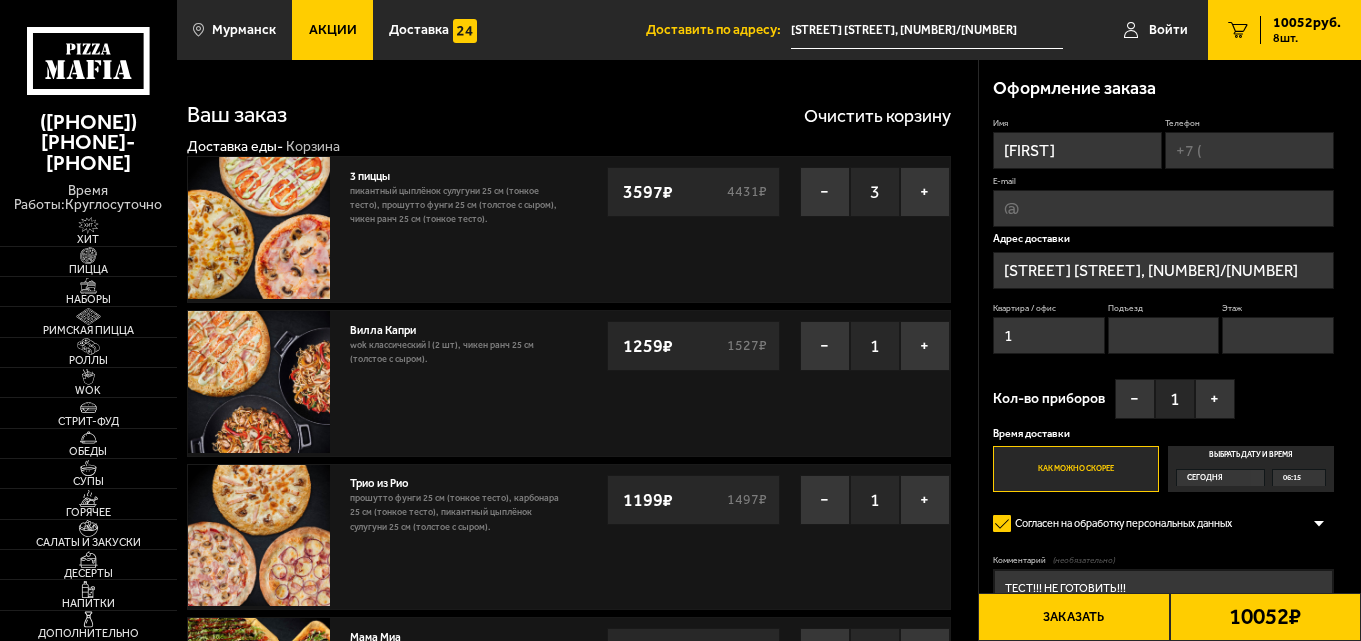type on "1" 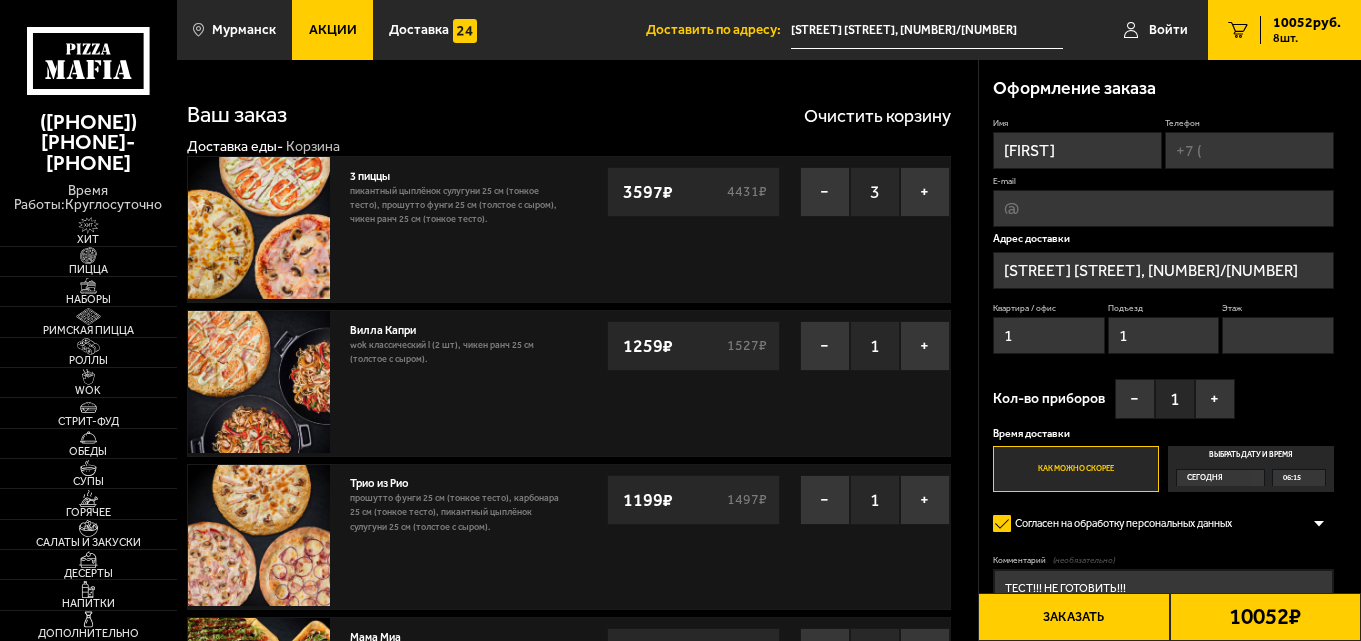 type on "1" 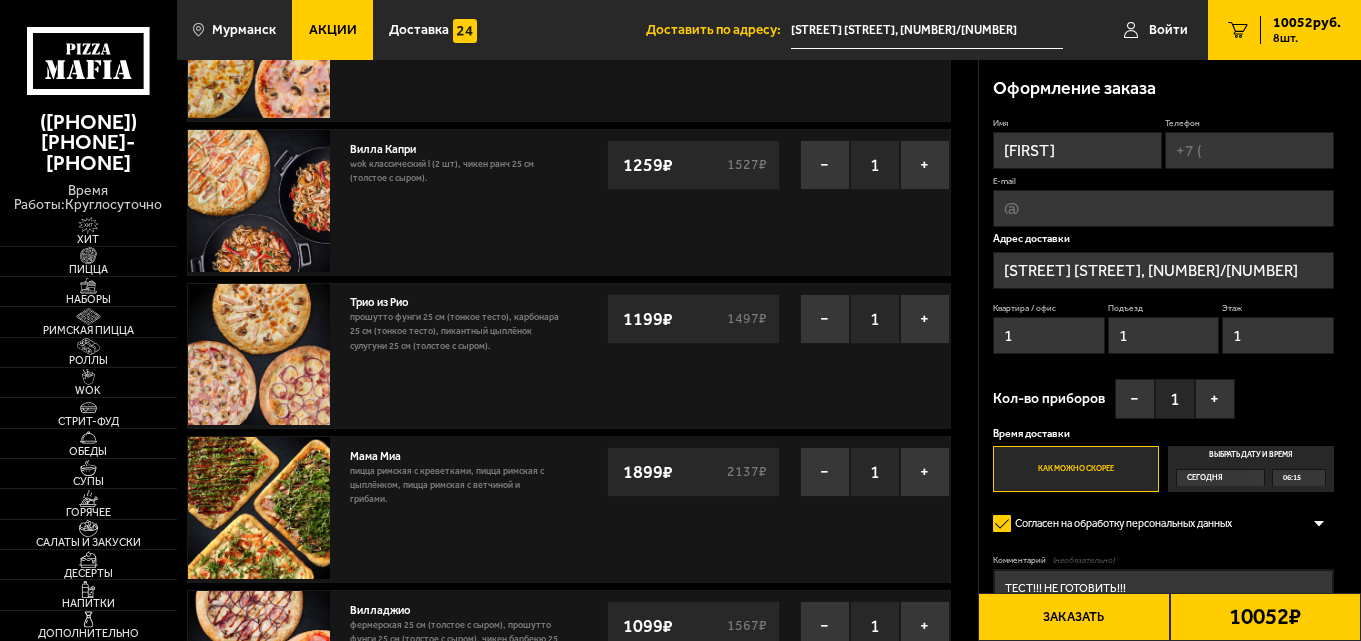 scroll, scrollTop: 0, scrollLeft: 0, axis: both 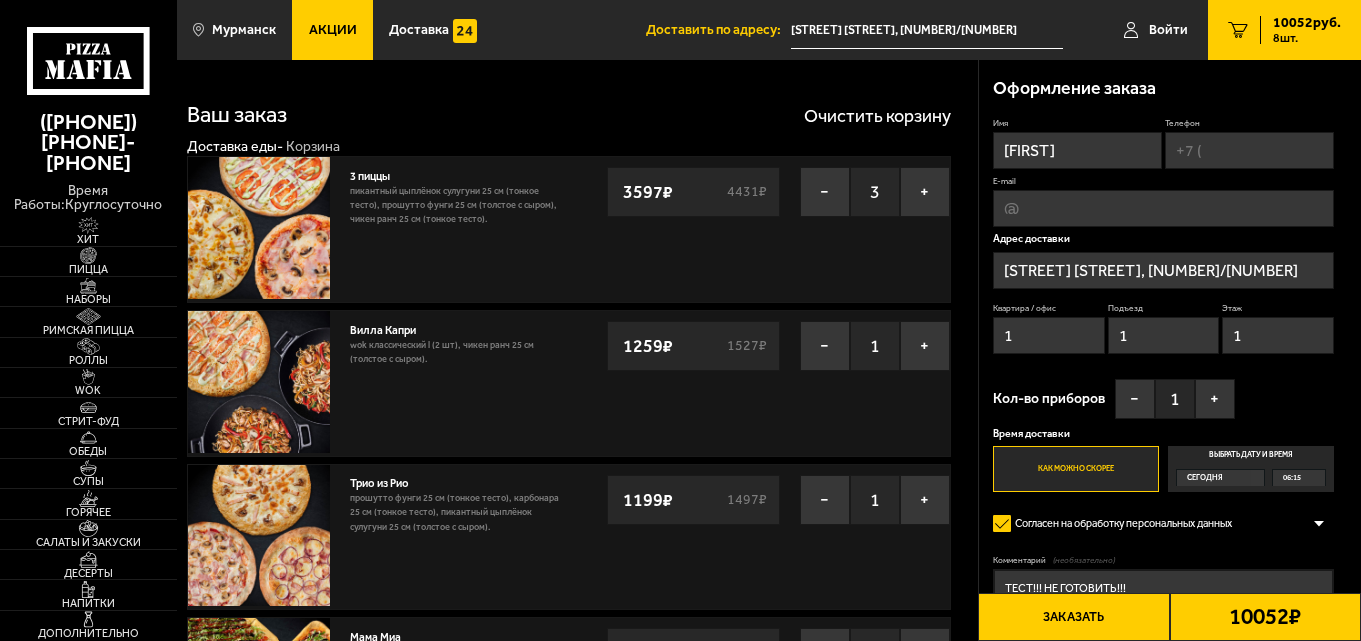 type on "1" 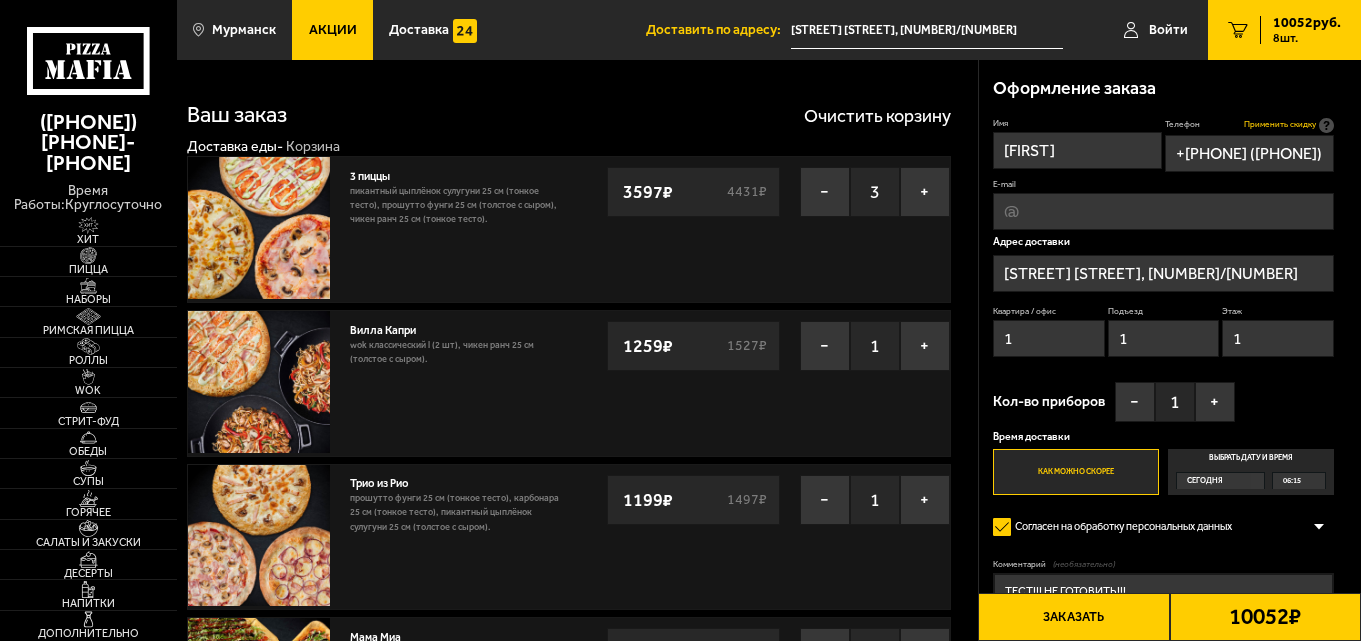 click on "Применить скидку" at bounding box center [1280, 125] 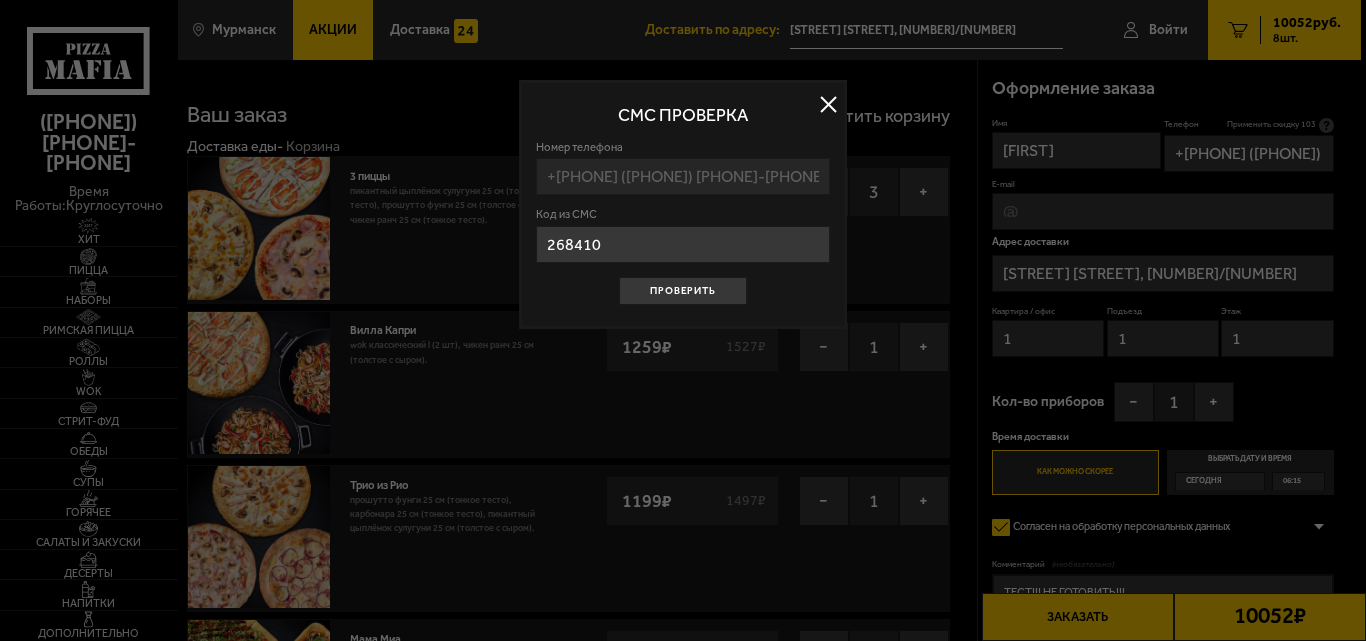 type on "268410" 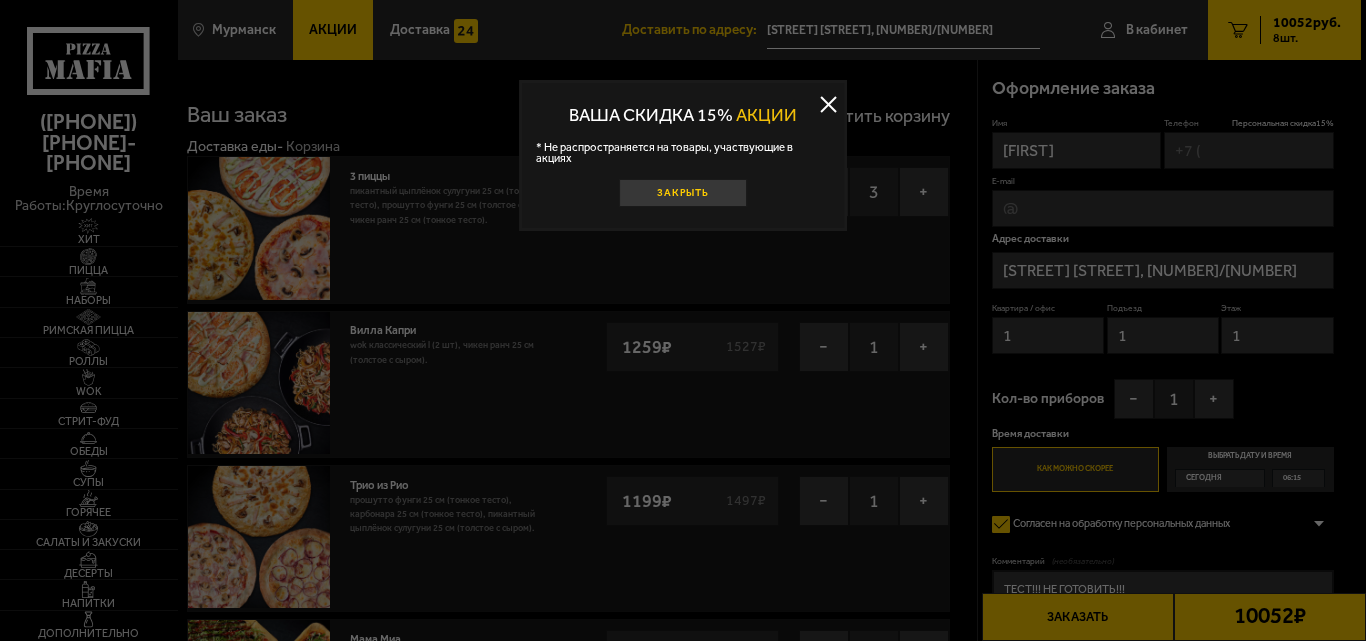 click on "Закрыть" at bounding box center (683, 193) 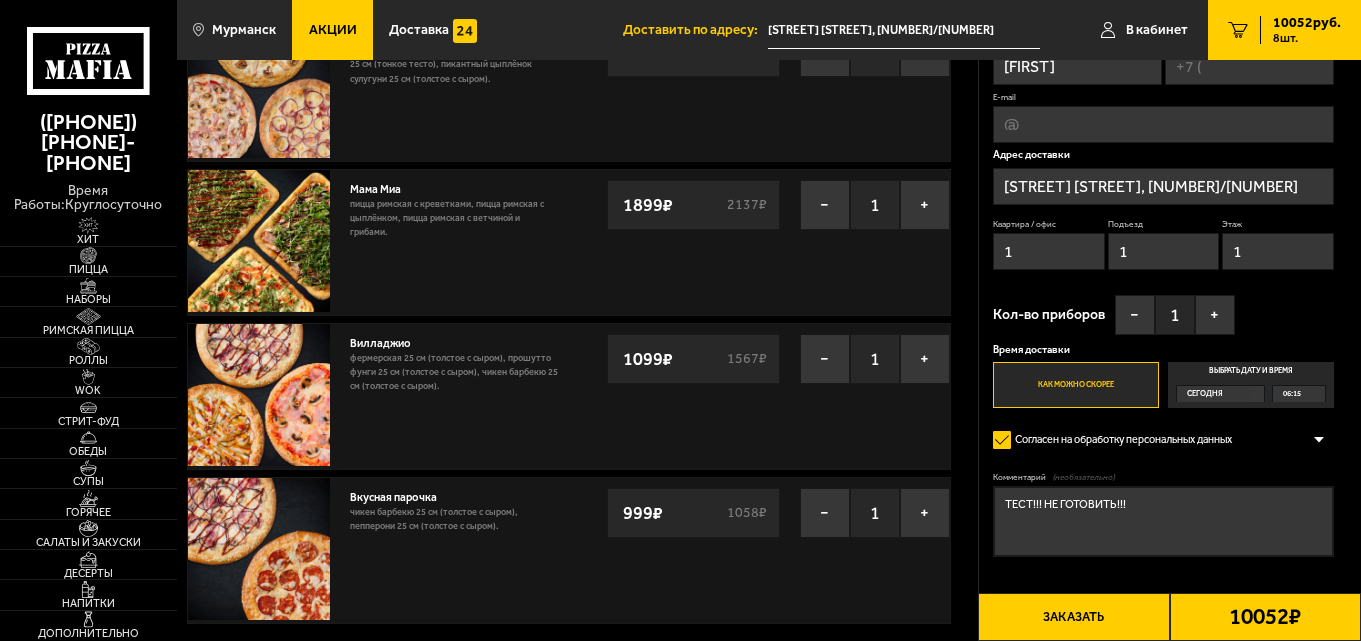 scroll, scrollTop: 500, scrollLeft: 0, axis: vertical 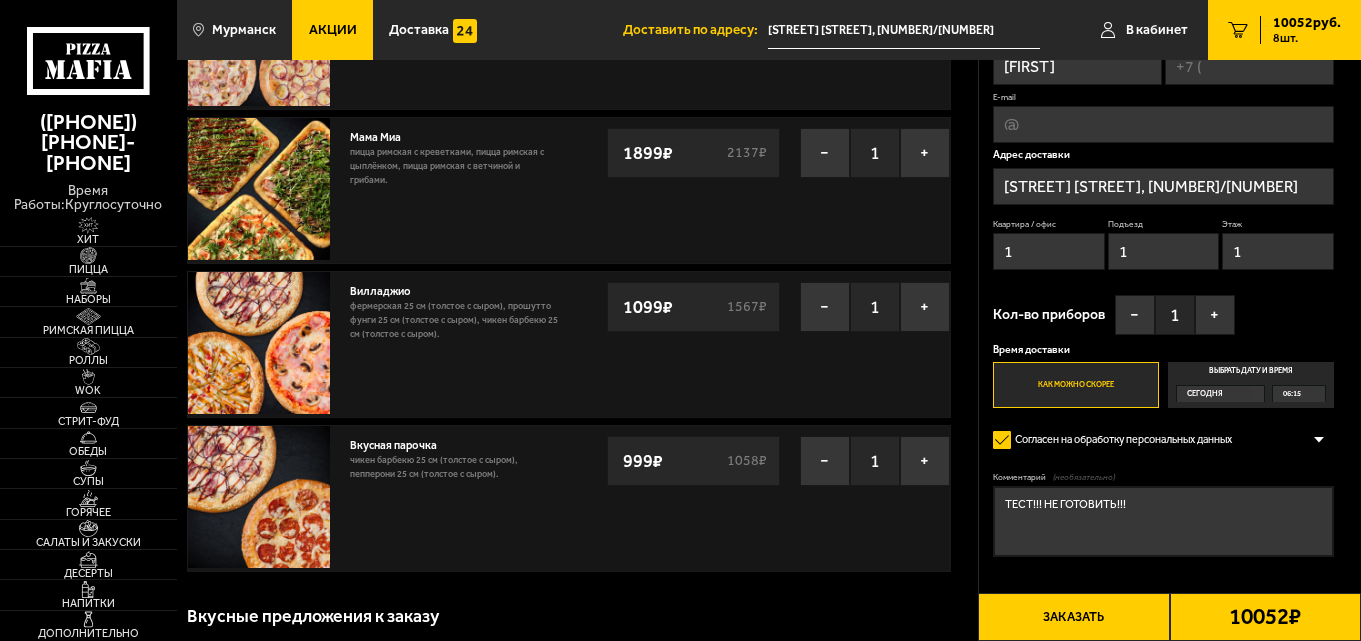 click on "Заказать" at bounding box center (1073, 617) 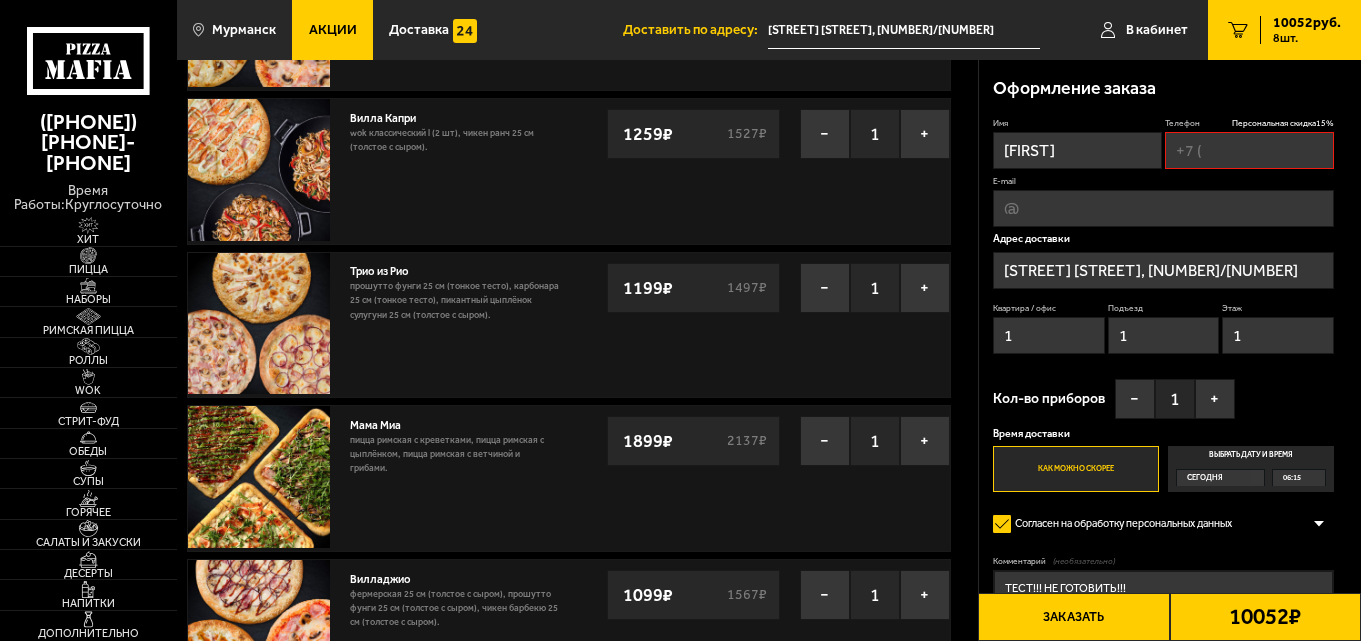 scroll, scrollTop: 170, scrollLeft: 0, axis: vertical 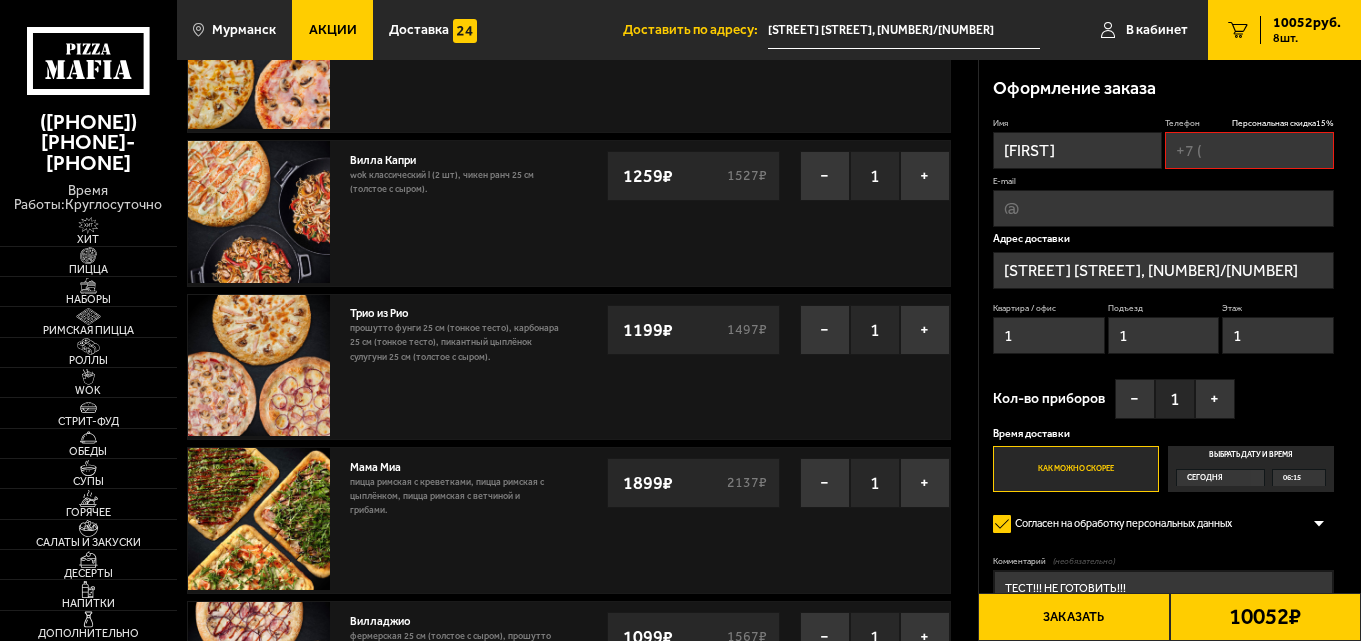 click on "Телефон Персональная скидка  15 %" at bounding box center [1249, 150] 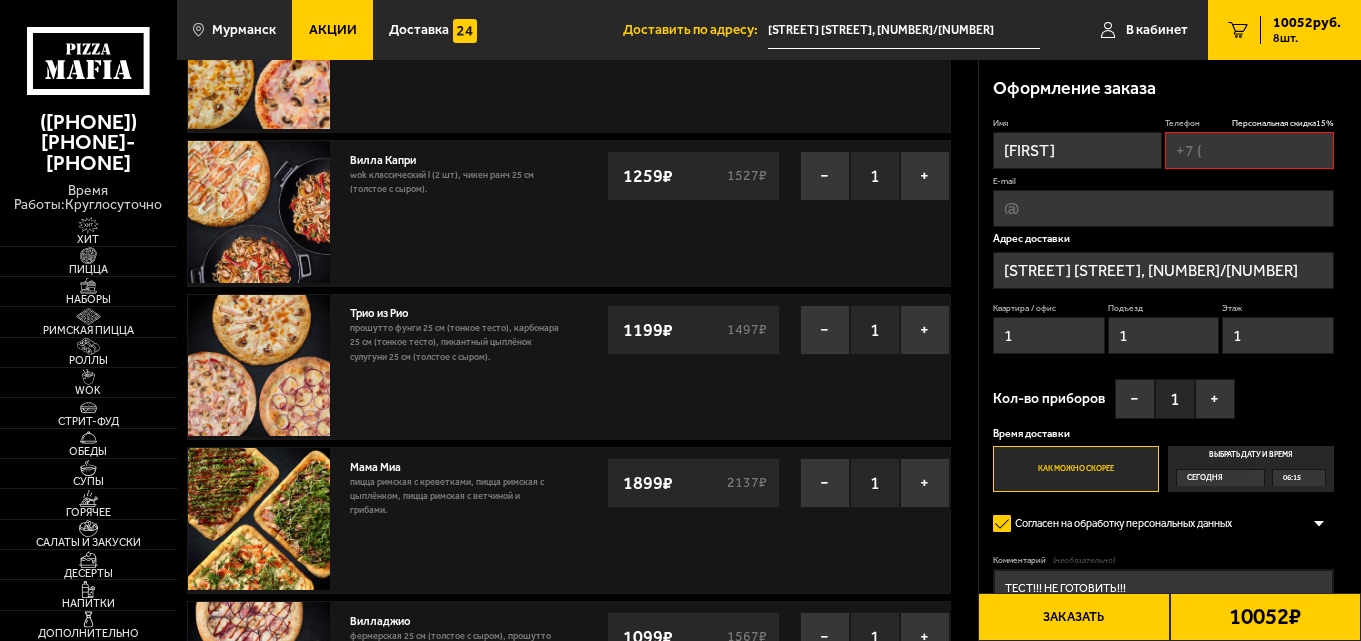 type on "+[PHONE] ([PHONE]) [PHONE]-[PHONE]" 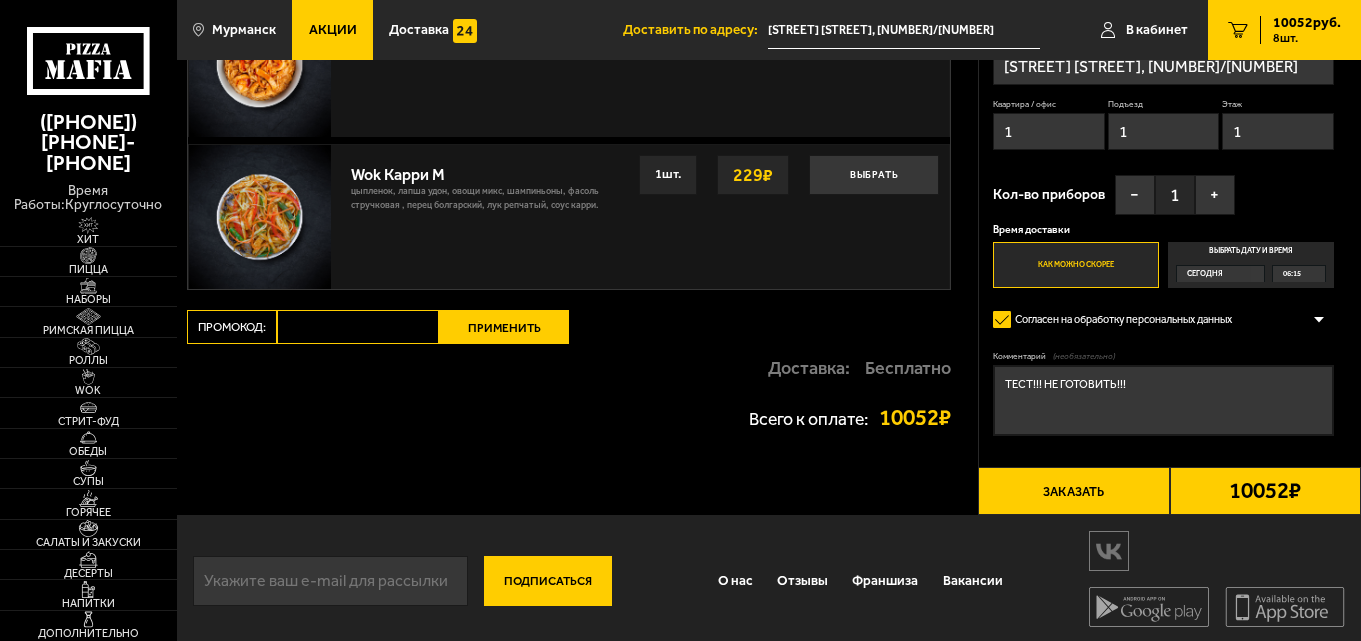 scroll, scrollTop: 1855, scrollLeft: 0, axis: vertical 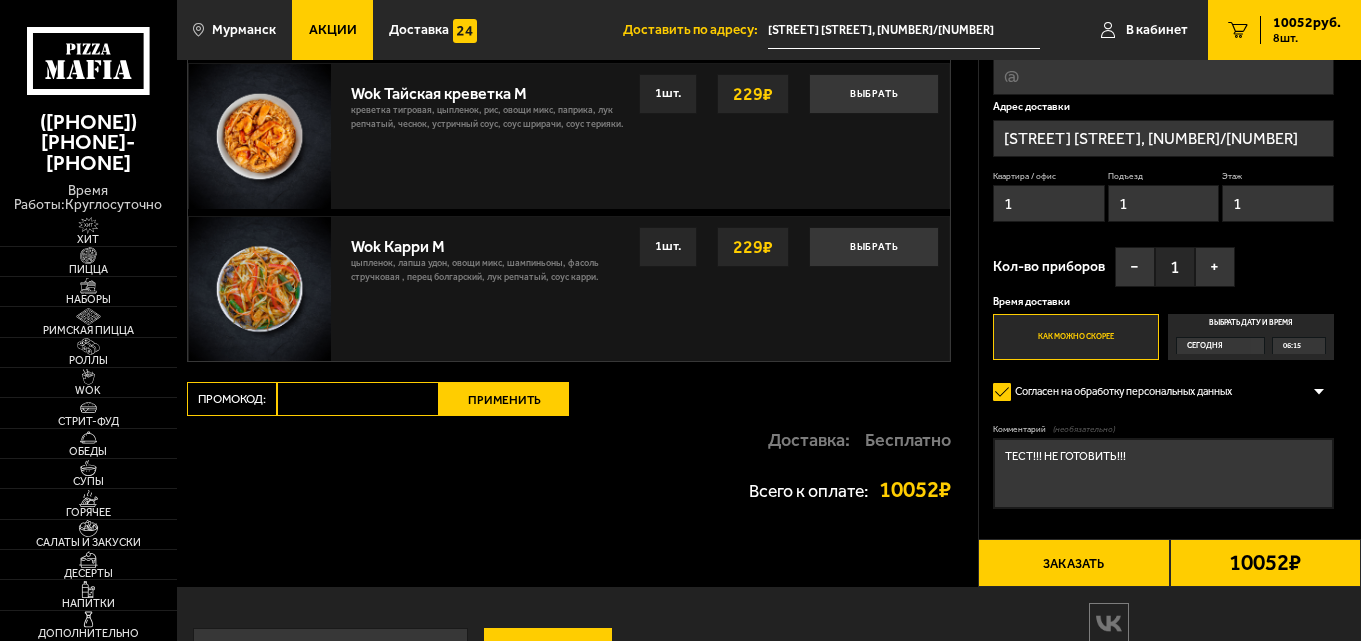 click on "Заказать" at bounding box center [1073, 563] 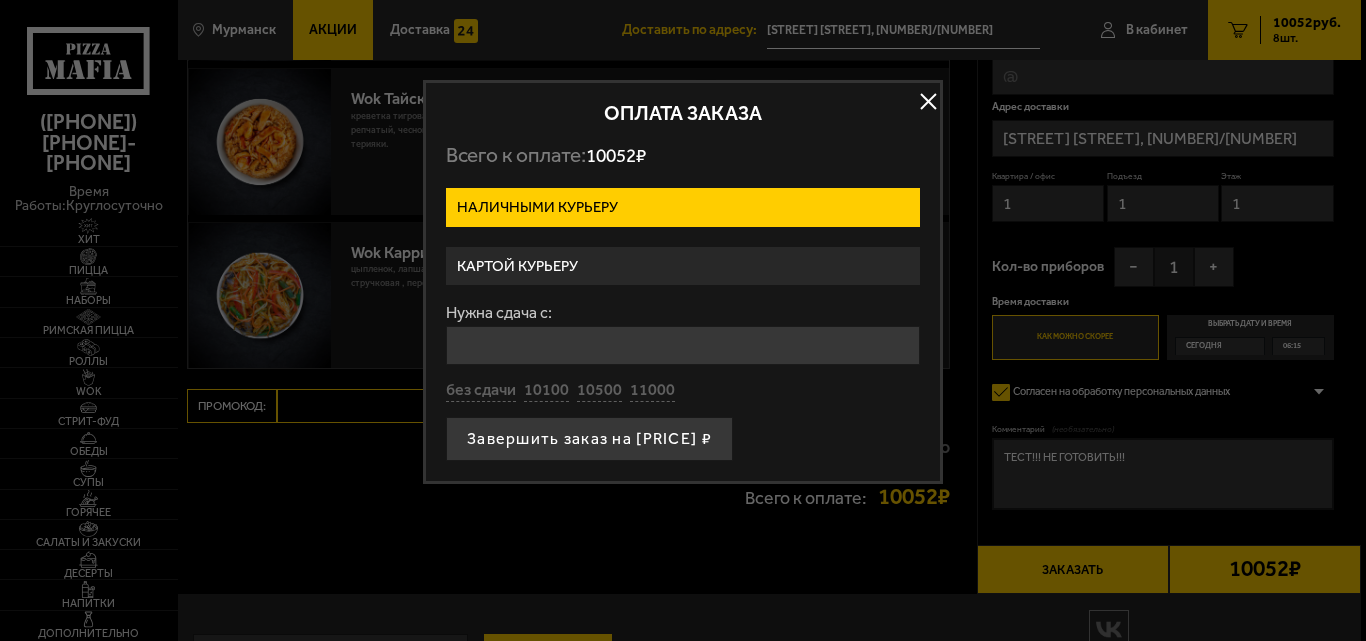 click on "Картой курьеру" at bounding box center [683, 266] 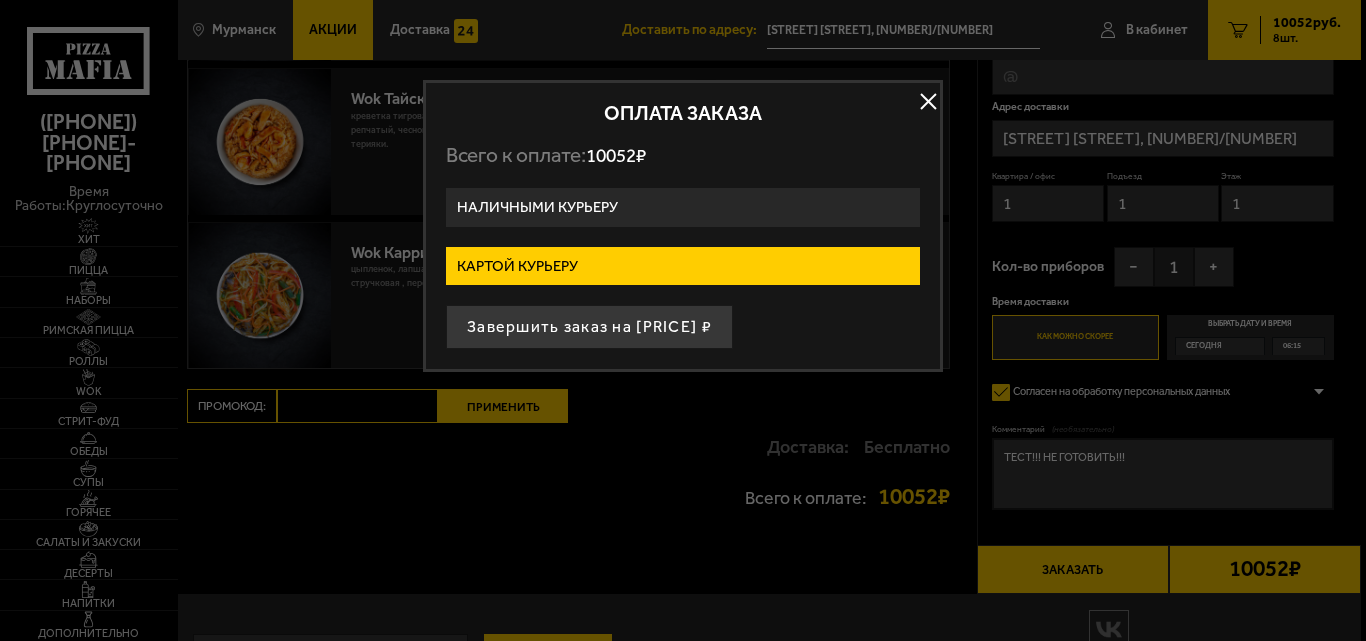 click on "Завершить заказ на [PRICE] ₽" at bounding box center [589, 327] 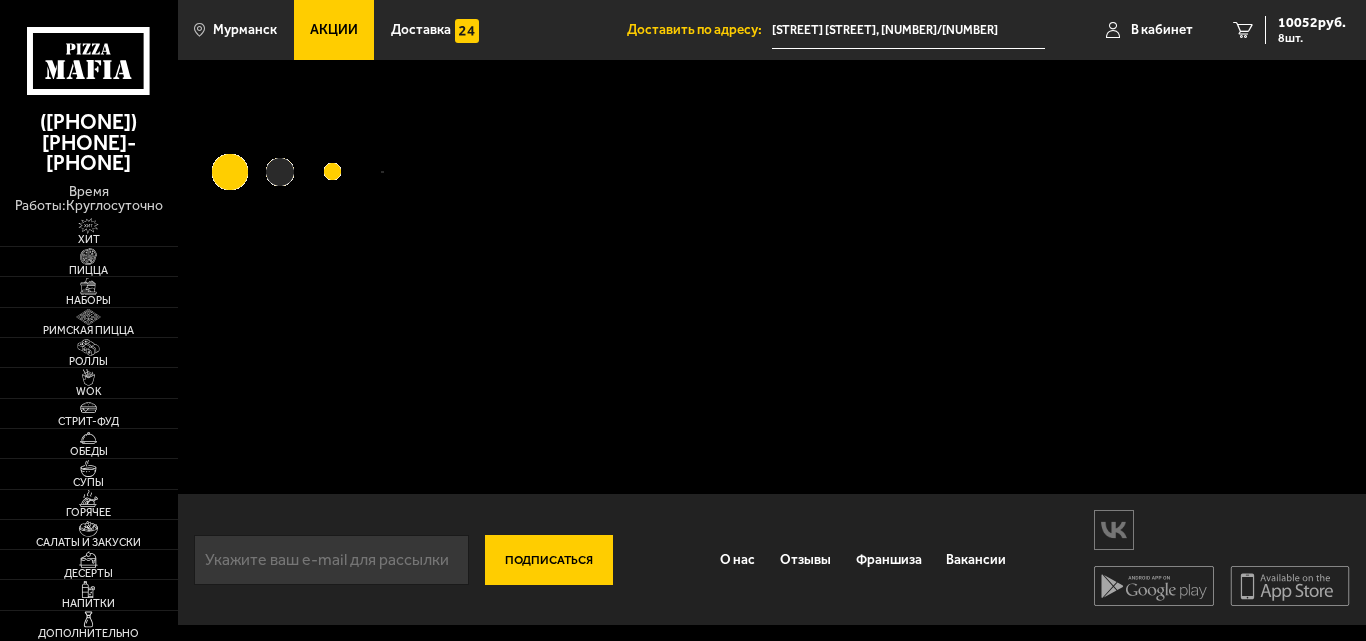 scroll, scrollTop: 0, scrollLeft: 0, axis: both 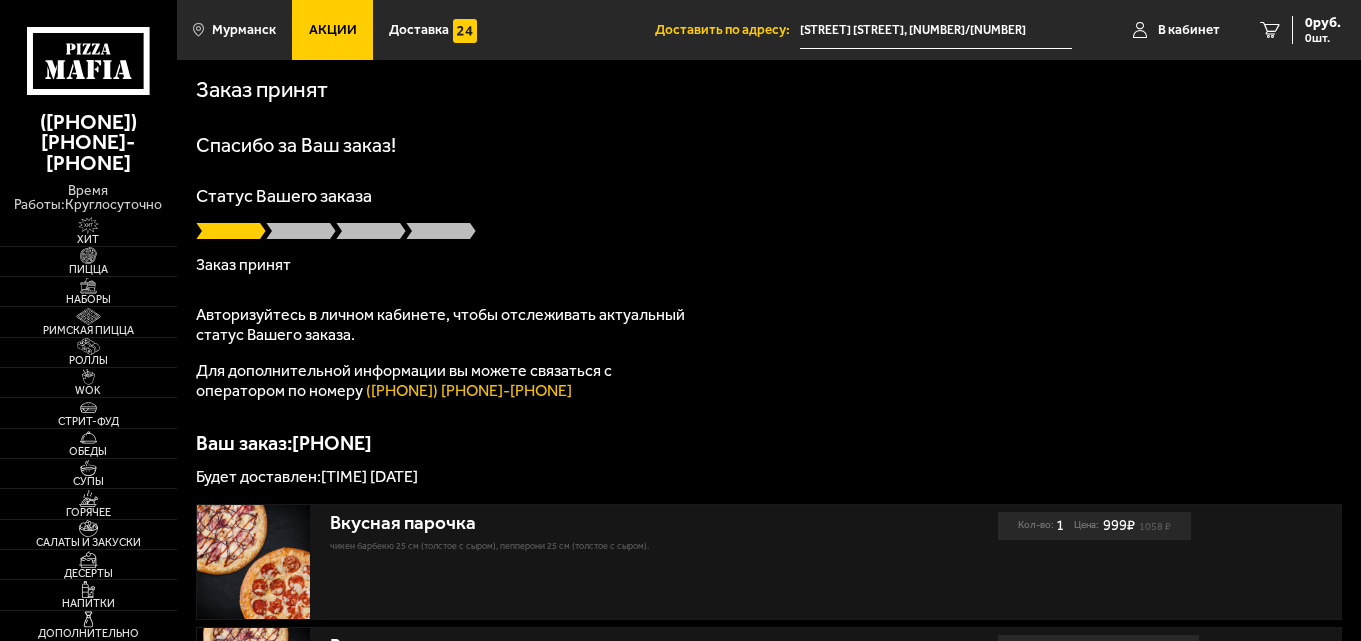 drag, startPoint x: 294, startPoint y: 447, endPoint x: 468, endPoint y: 454, distance: 174.14075 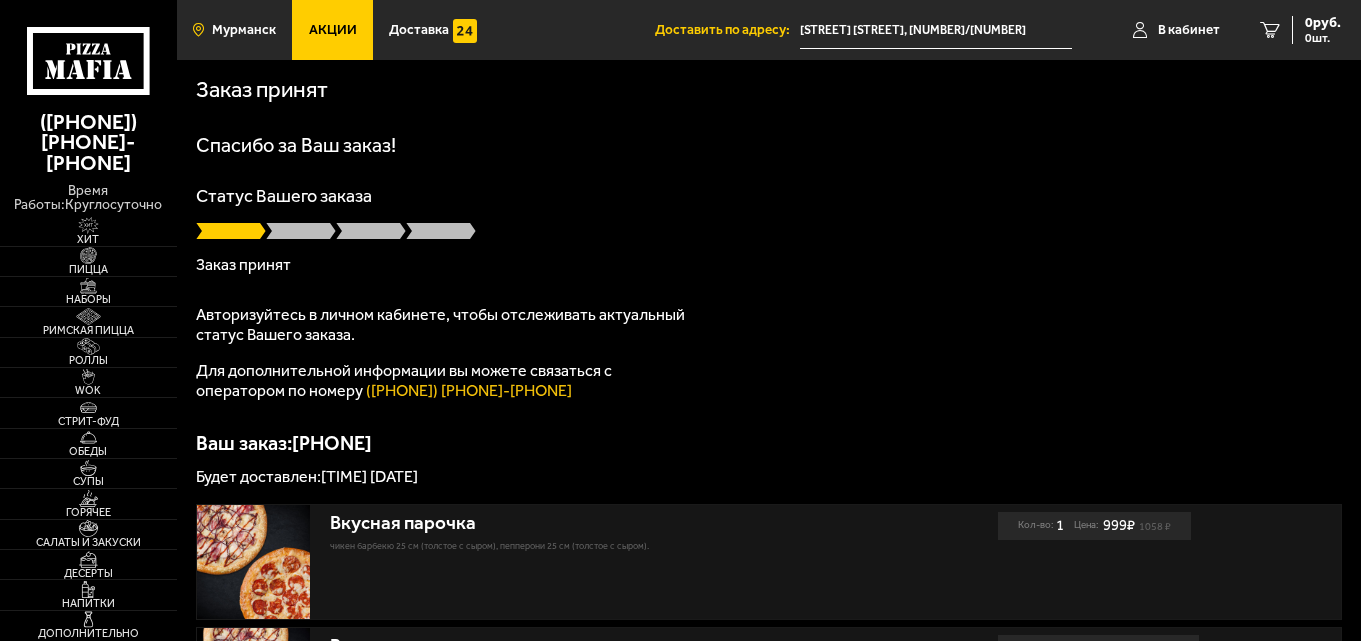 click on "Мурманск" at bounding box center (234, 30) 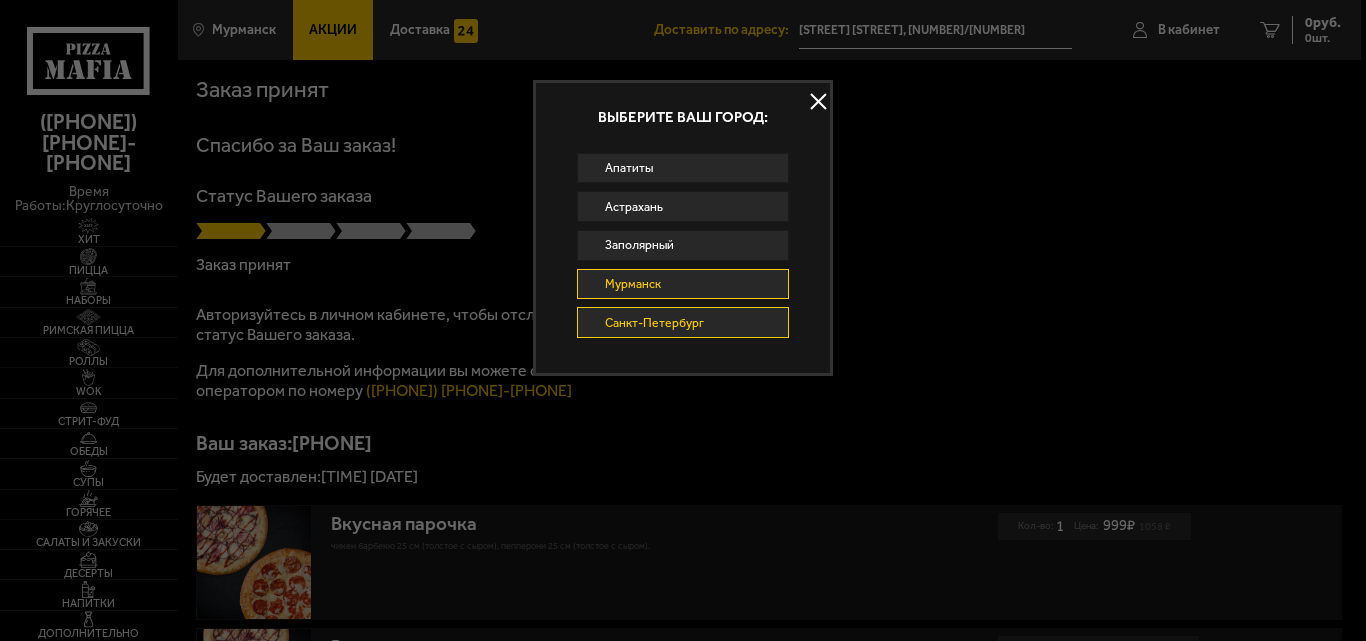 click on "Санкт-Петербург" at bounding box center (683, 322) 